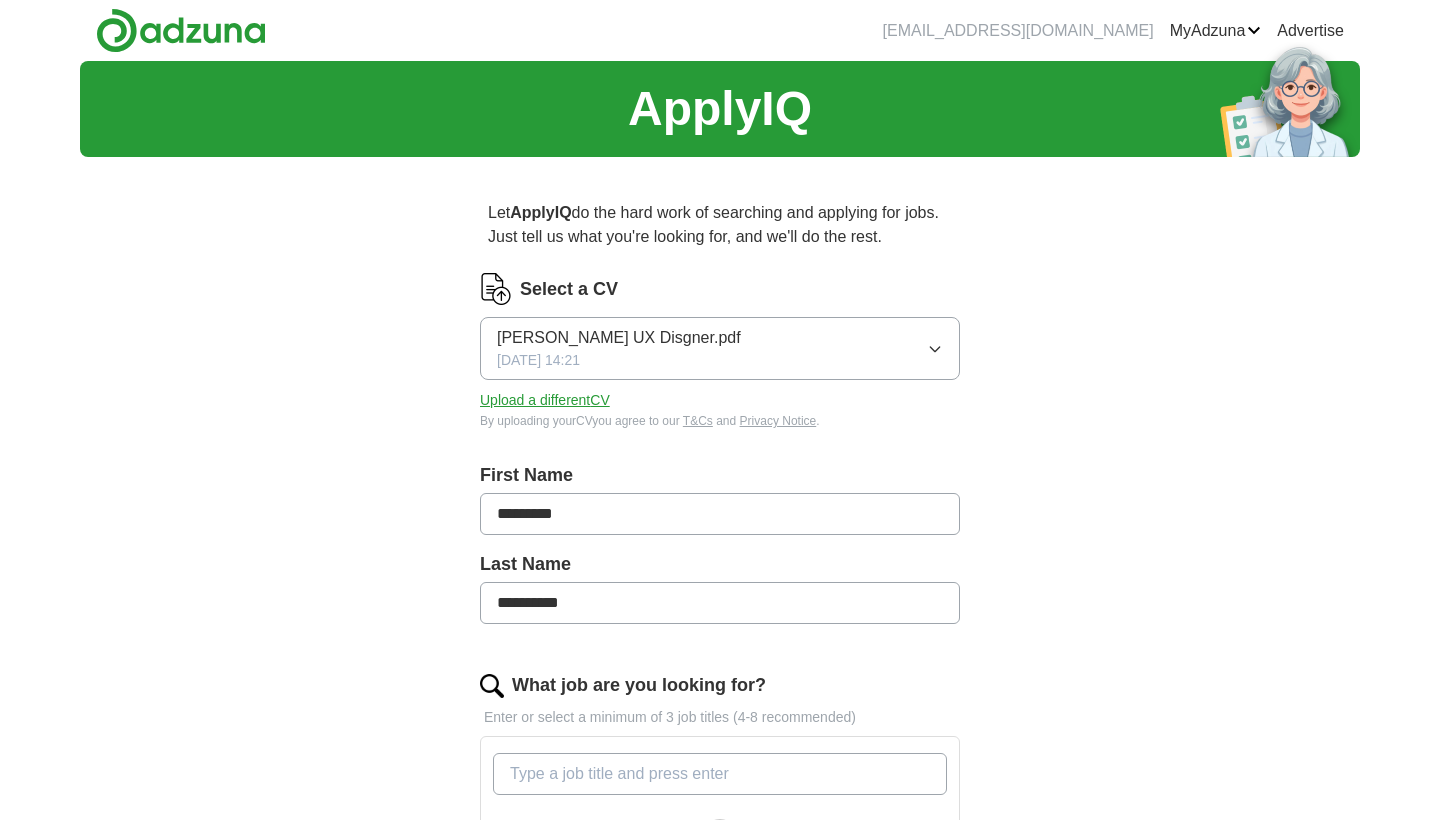 scroll, scrollTop: 0, scrollLeft: 0, axis: both 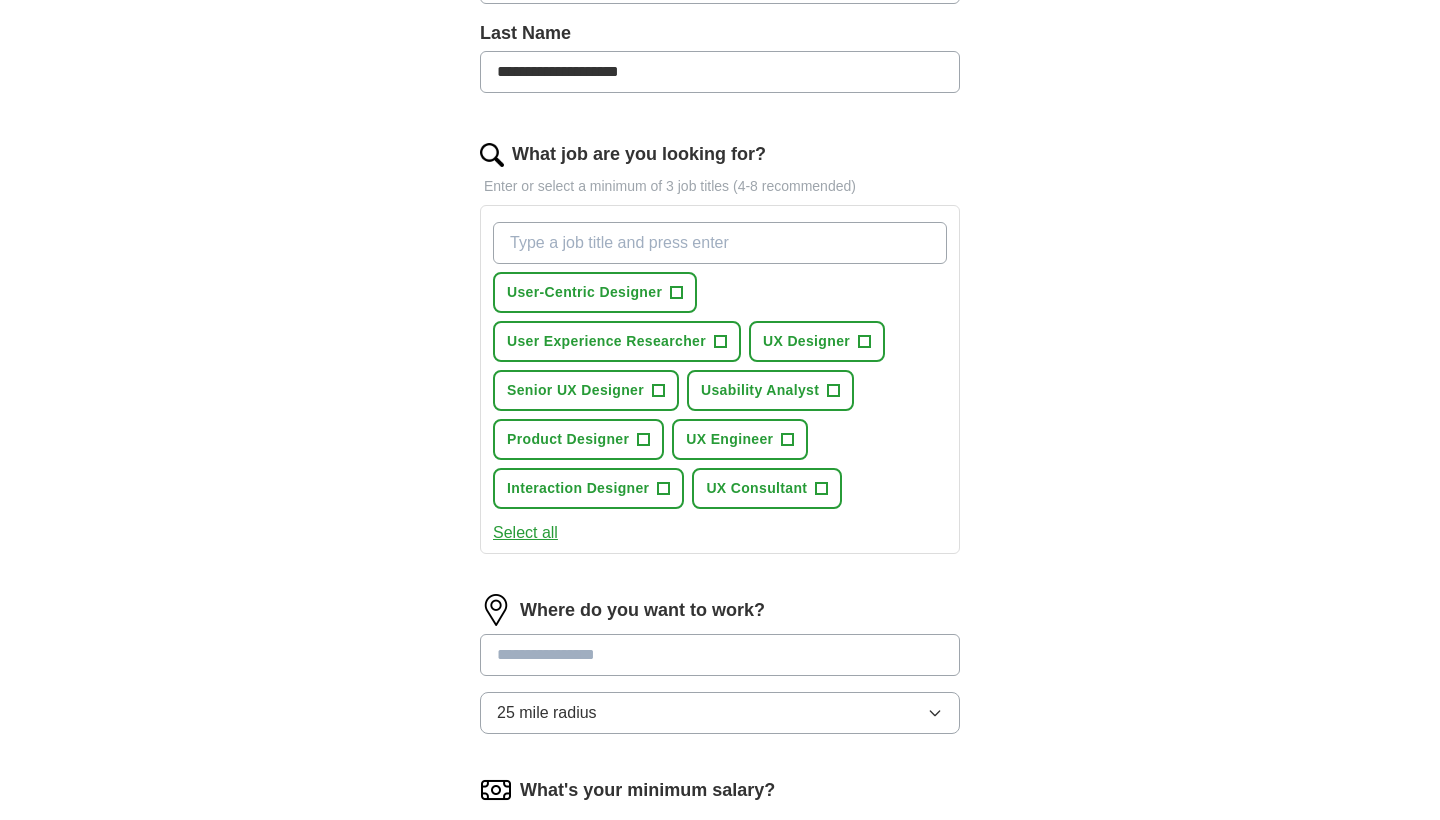 type on "**********" 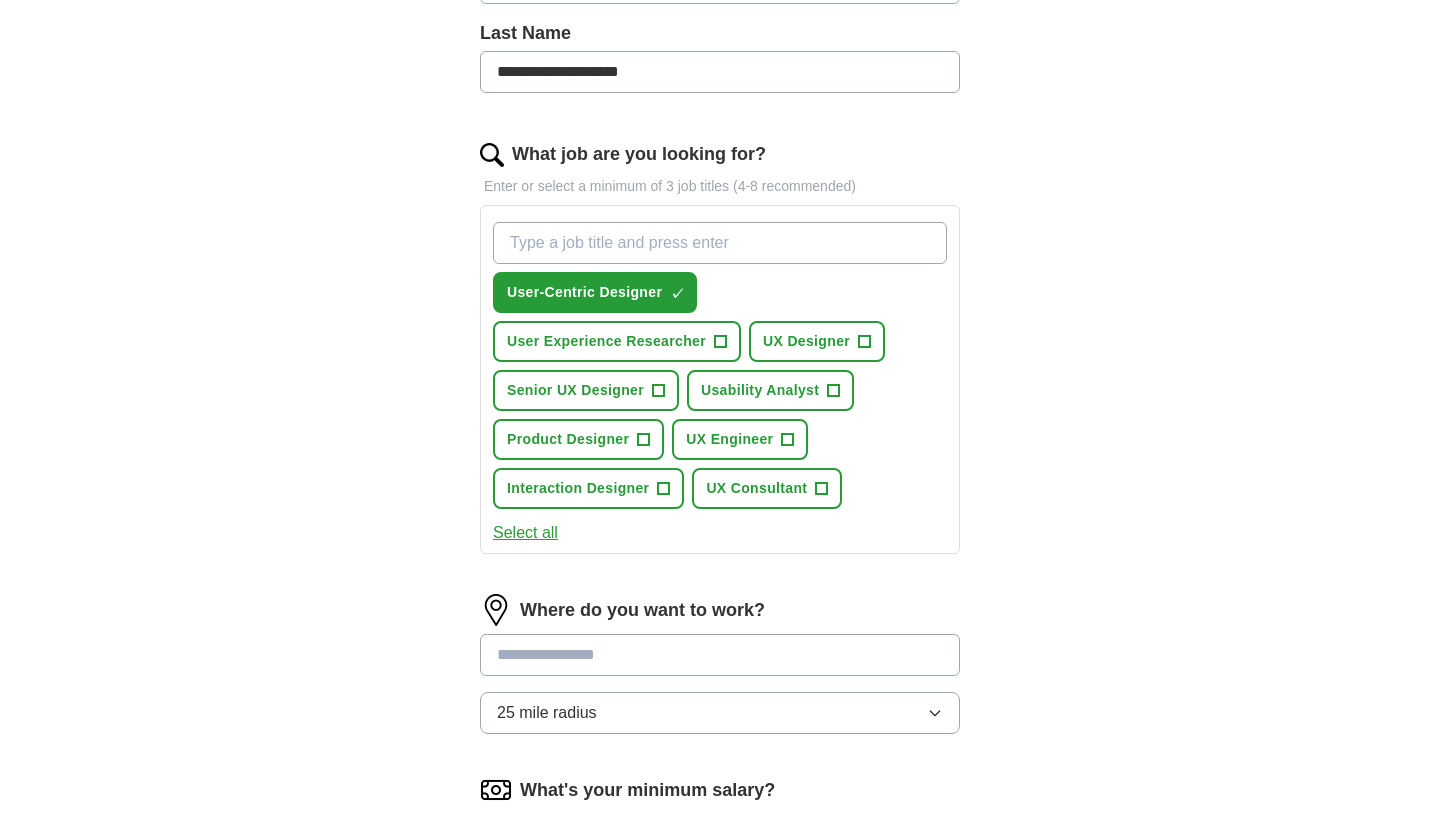 click on "Product Designer +" at bounding box center [578, 439] 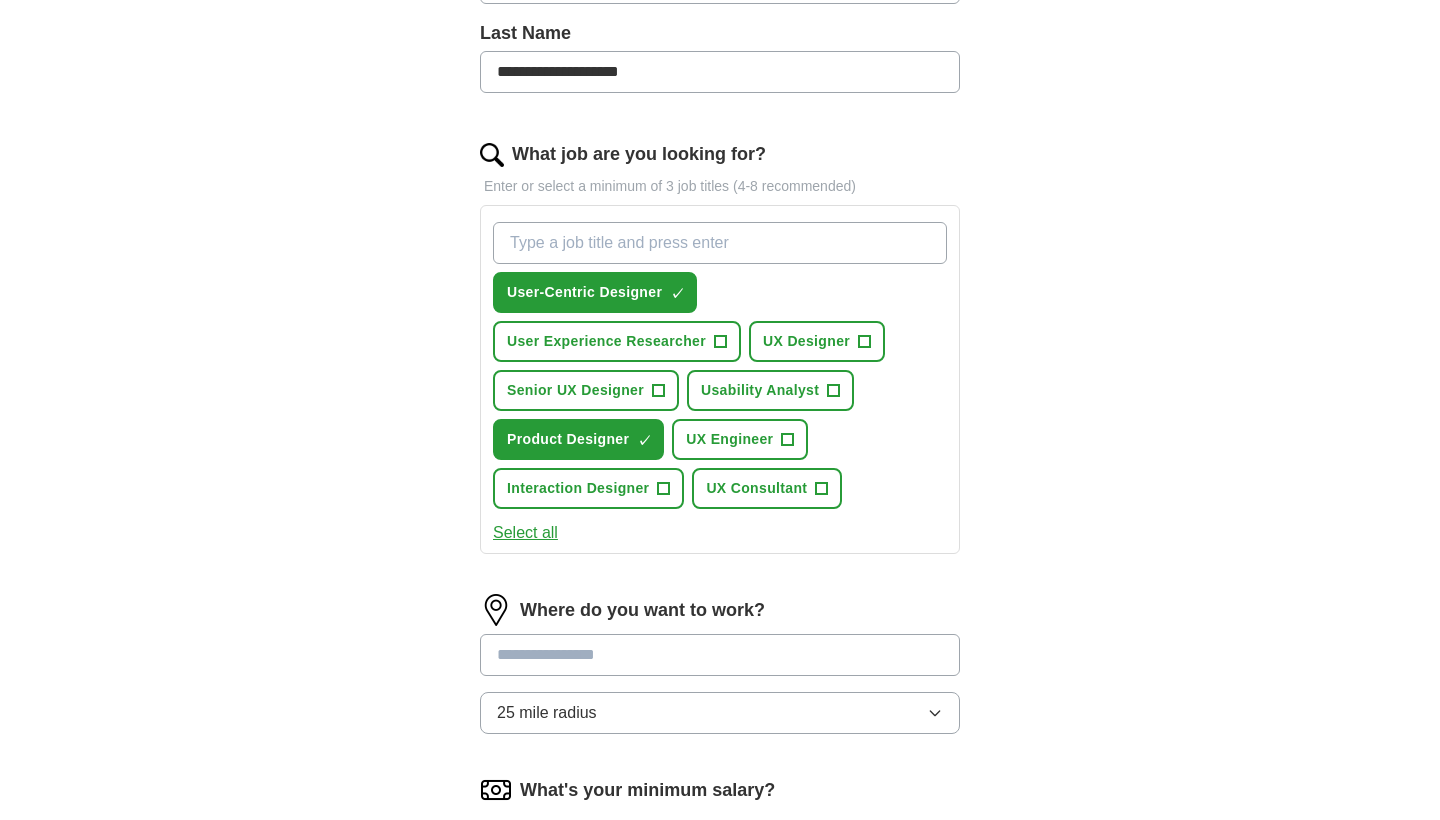 click on "UX Engineer" at bounding box center [729, 439] 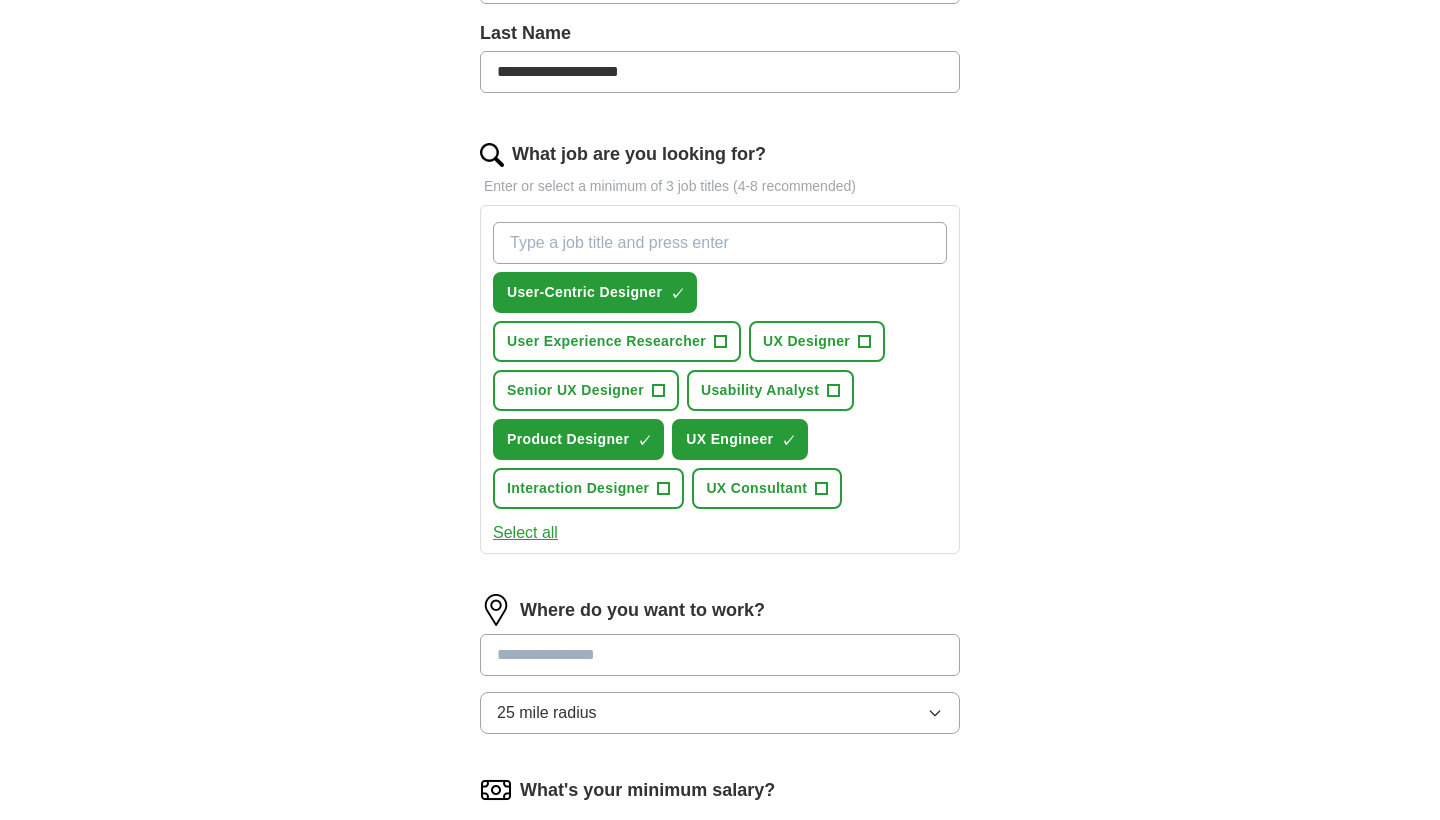click on "UX Consultant" at bounding box center (756, 488) 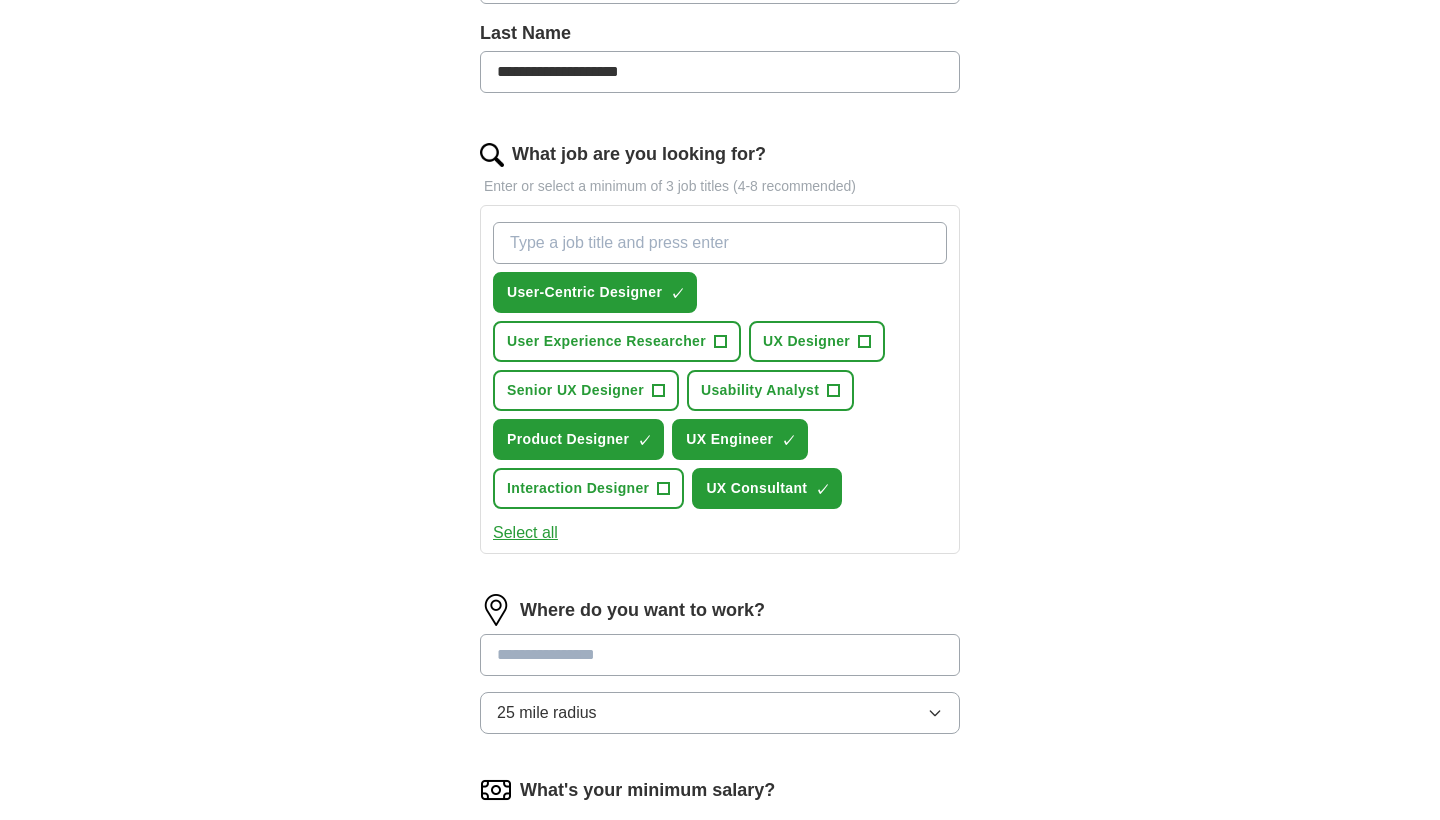 click on "Interaction Designer +" at bounding box center [588, 488] 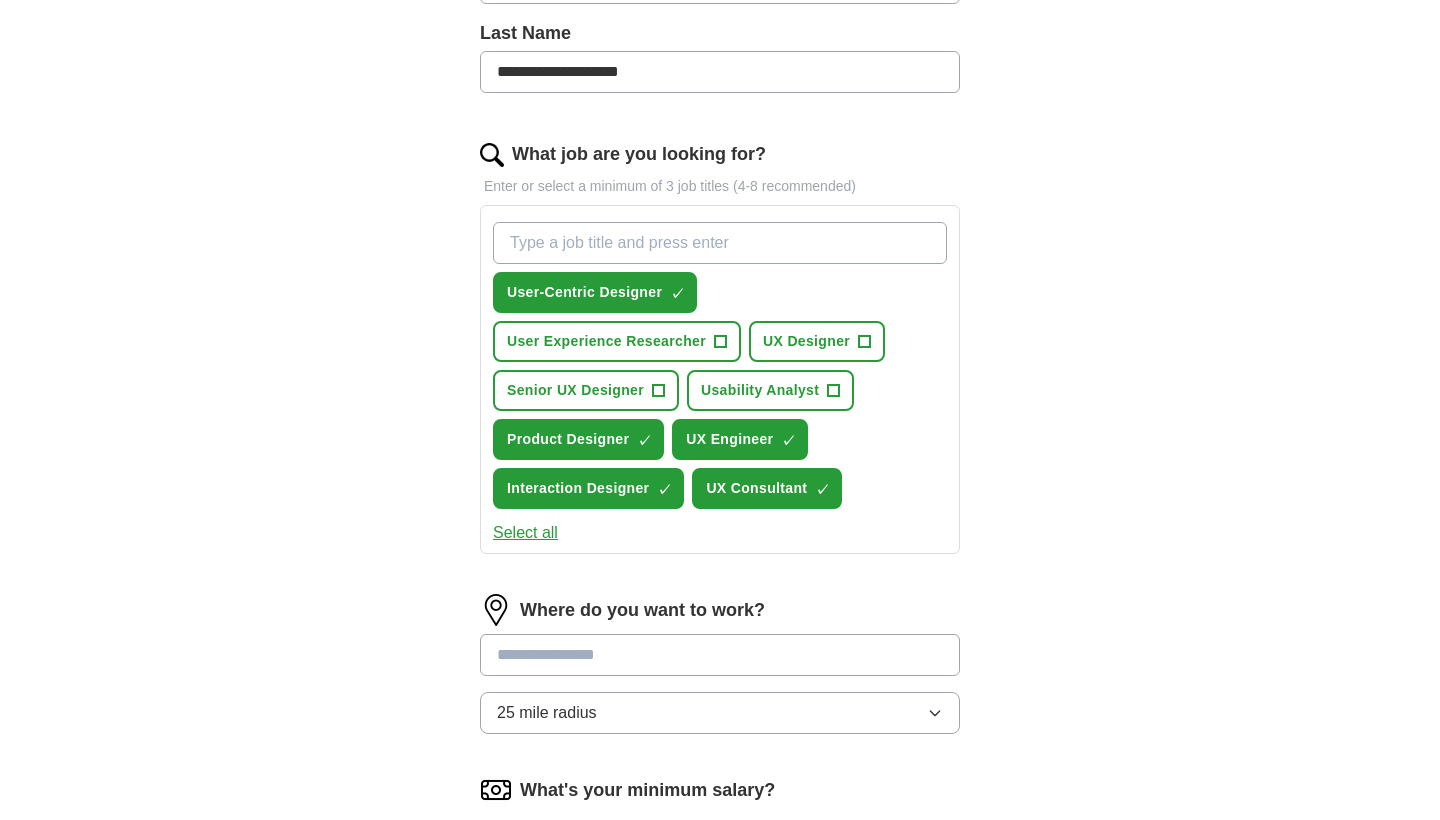 click on "UX Designer" at bounding box center (806, 341) 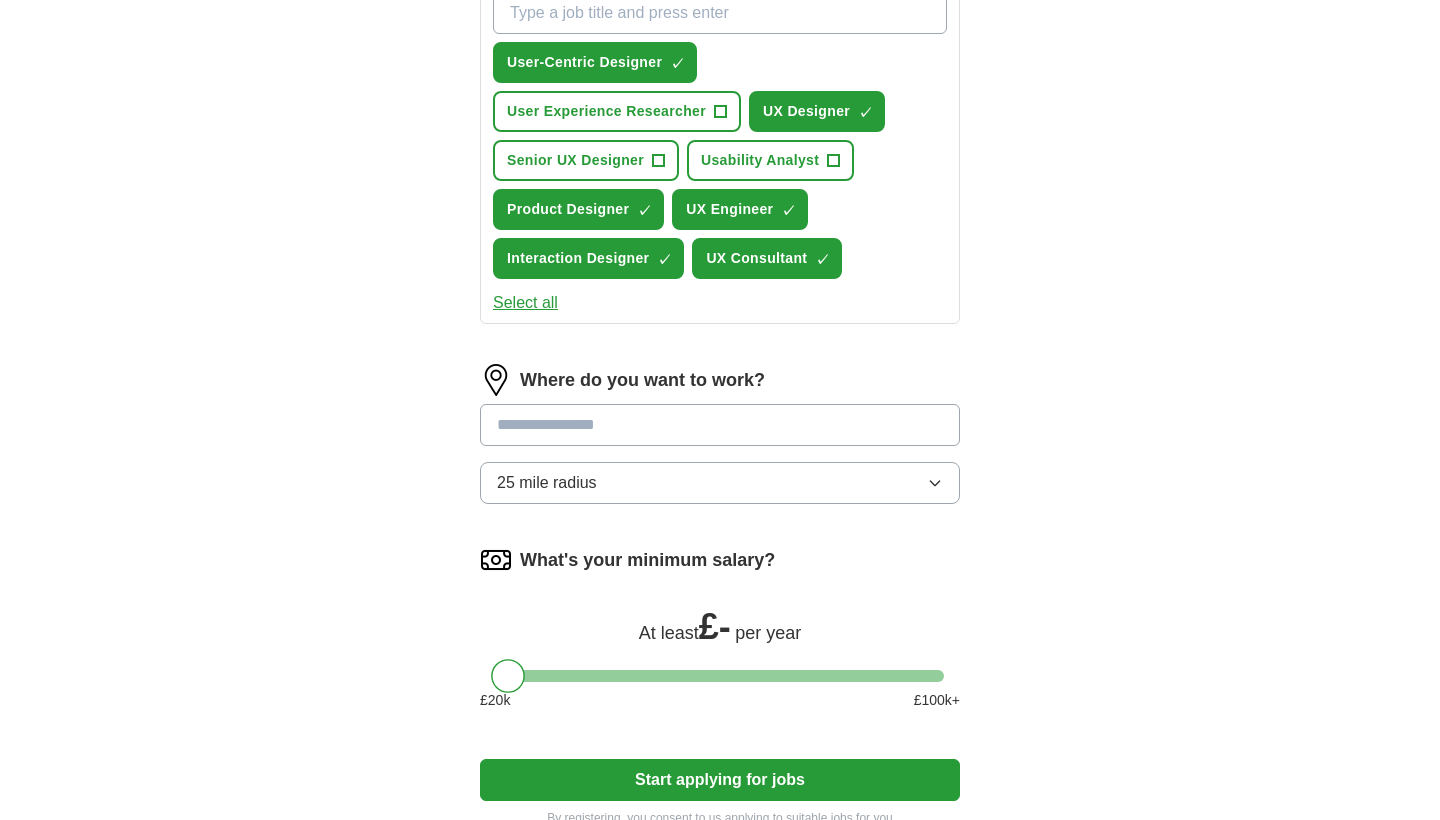 scroll, scrollTop: 893, scrollLeft: 0, axis: vertical 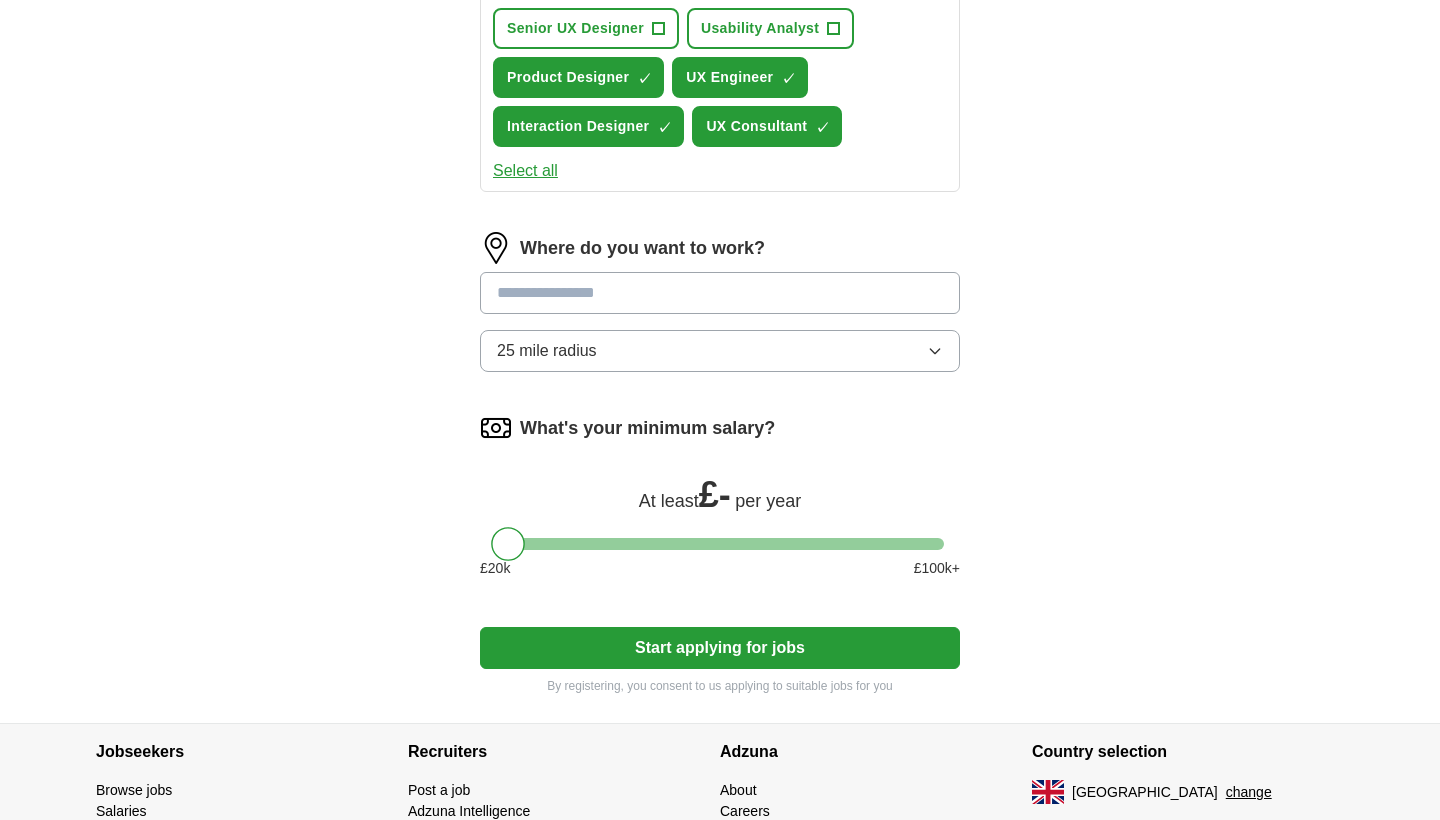 click at bounding box center [720, 293] 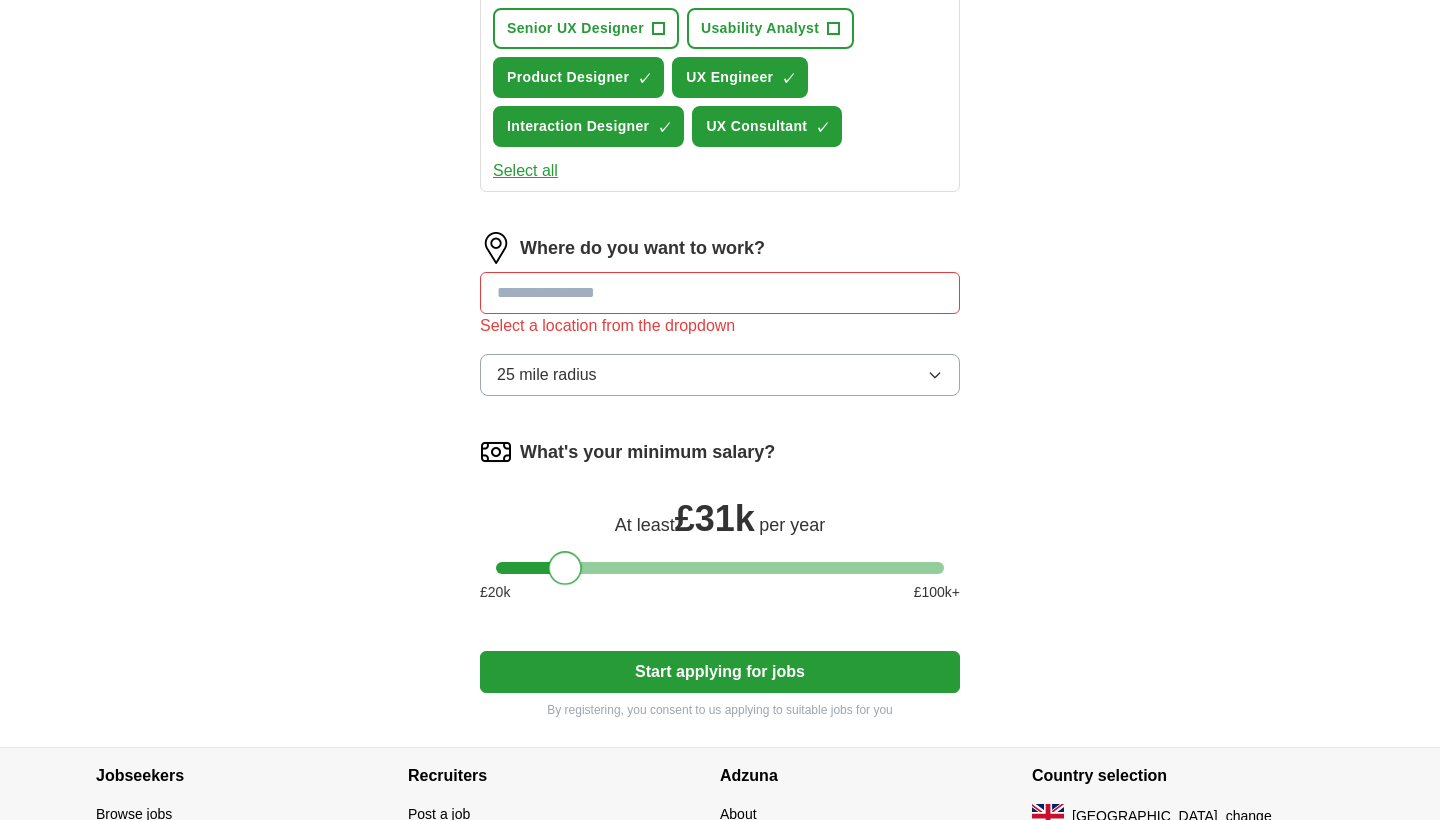 drag, startPoint x: 528, startPoint y: 543, endPoint x: 567, endPoint y: 544, distance: 39.012817 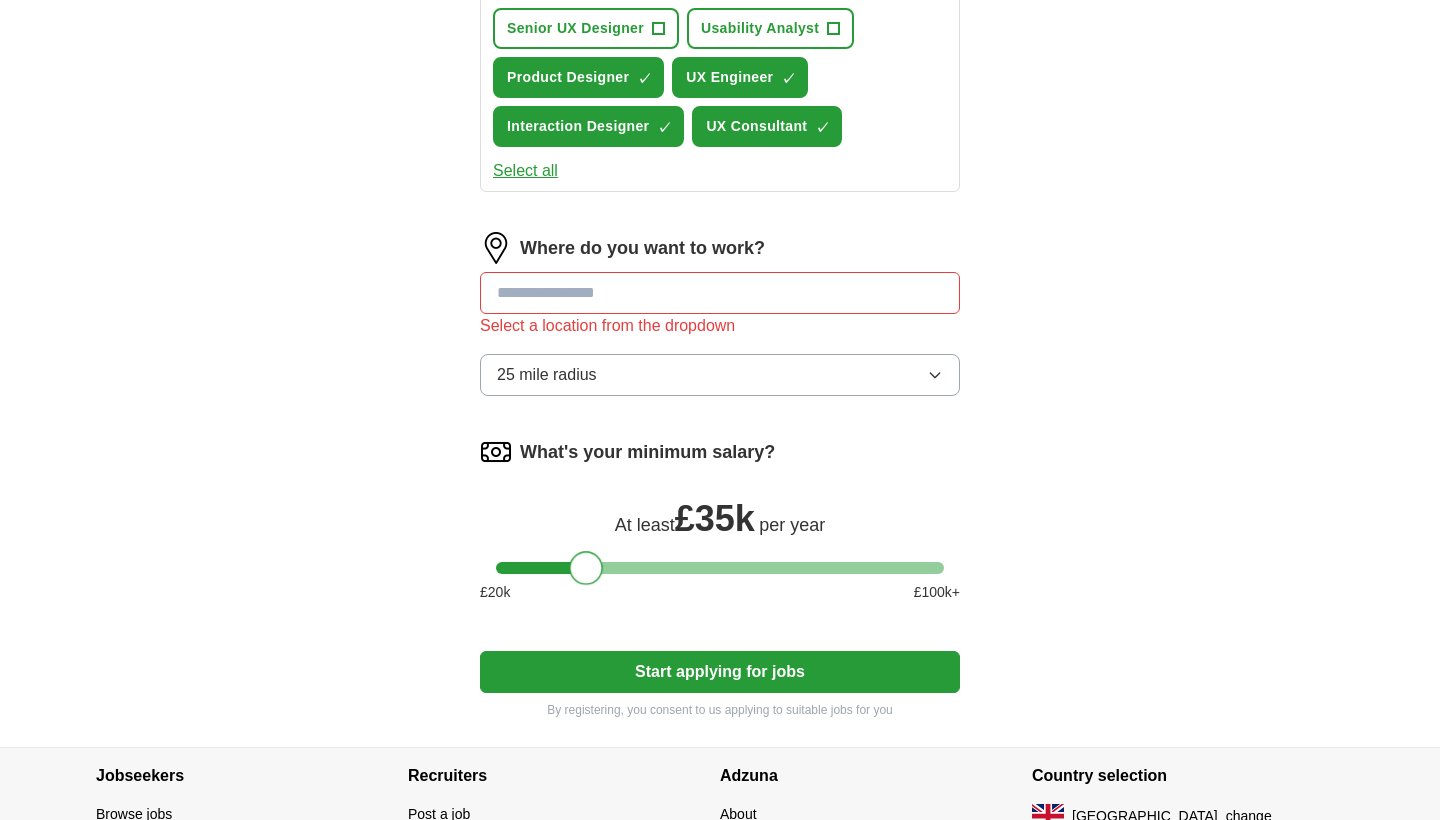 drag, startPoint x: 566, startPoint y: 569, endPoint x: 586, endPoint y: 568, distance: 20.024984 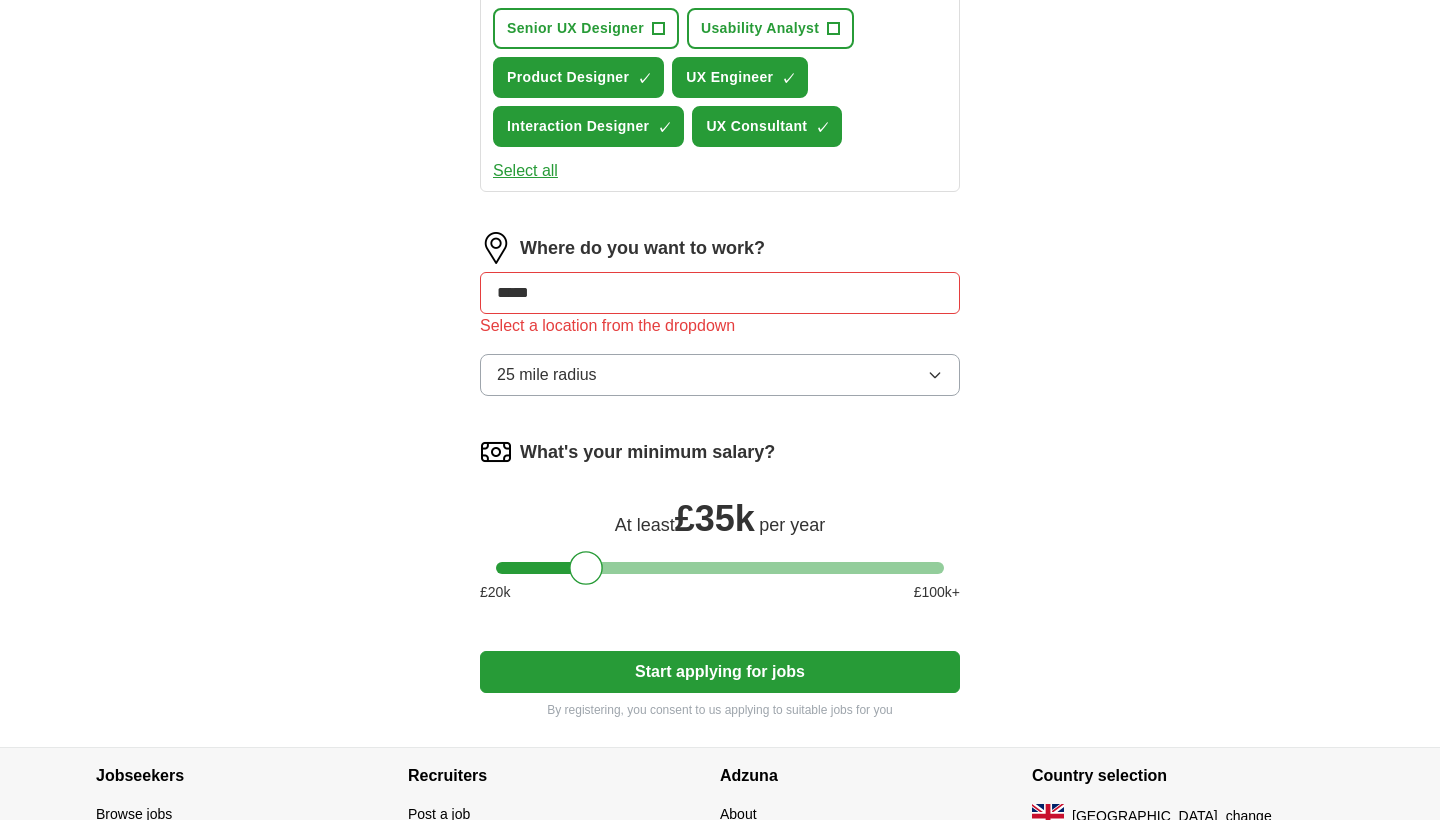 type on "******" 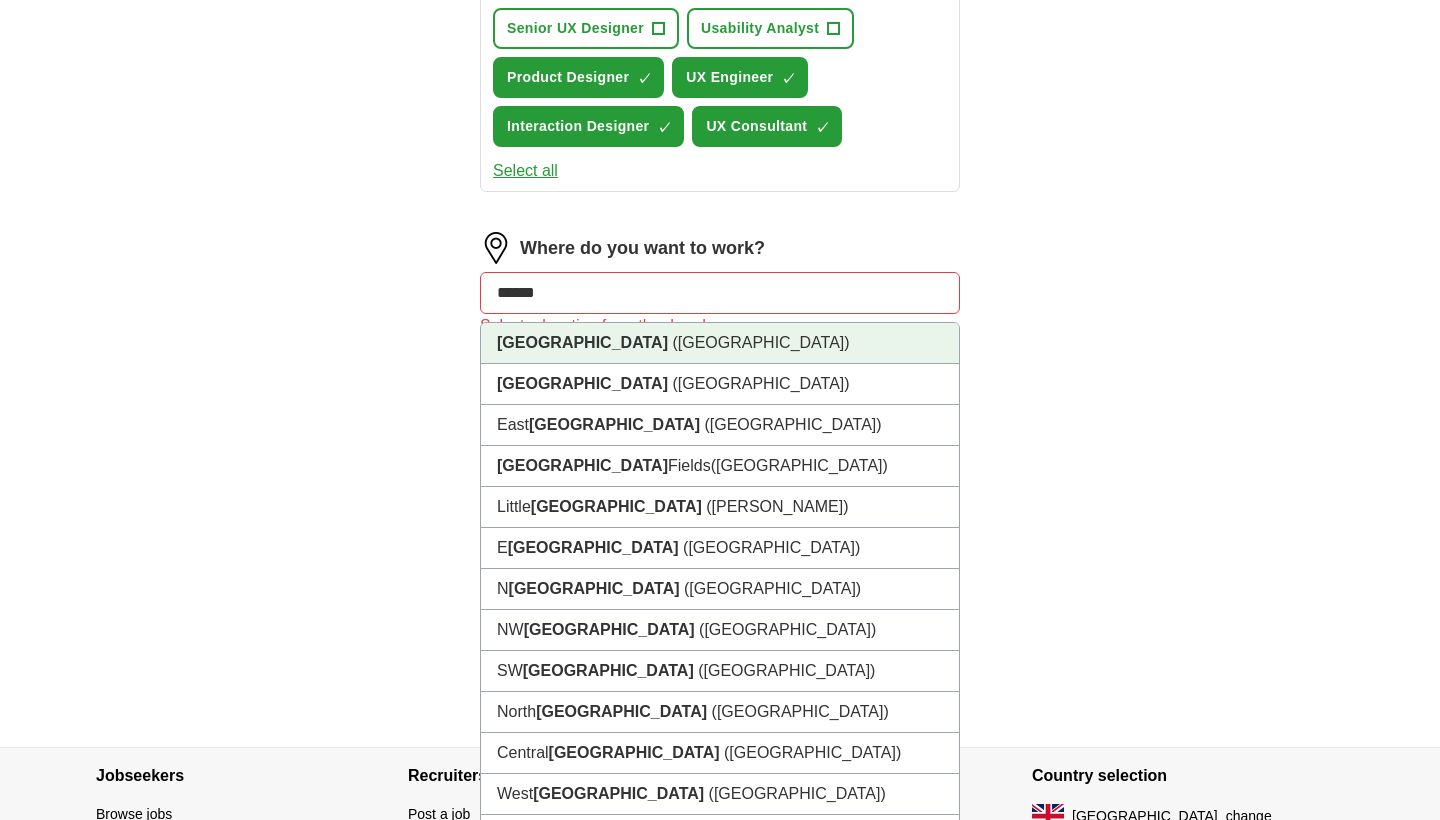 click on "[GEOGRAPHIC_DATA]   ([GEOGRAPHIC_DATA])" at bounding box center (720, 343) 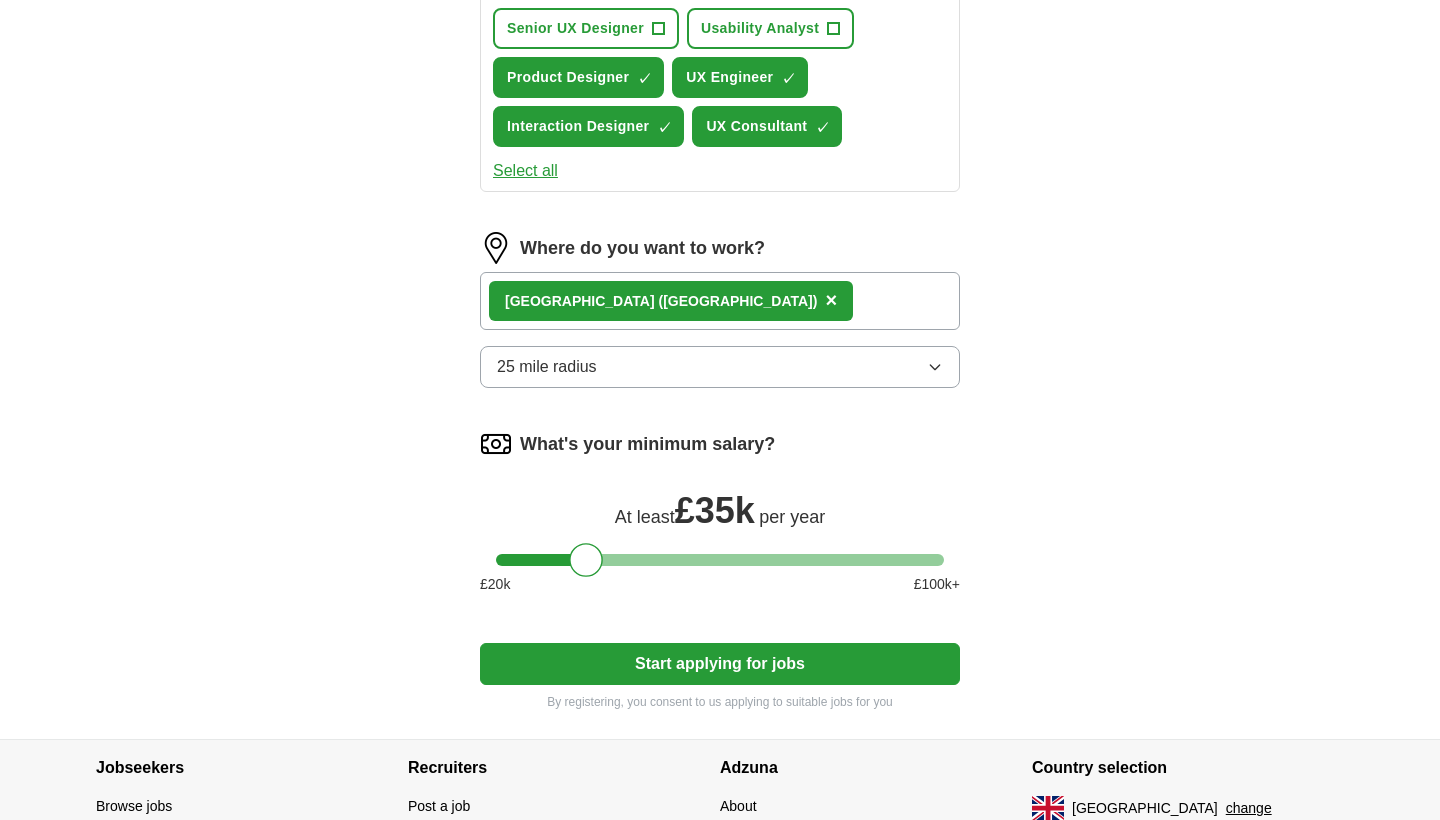 click on "25 mile radius" at bounding box center (720, 367) 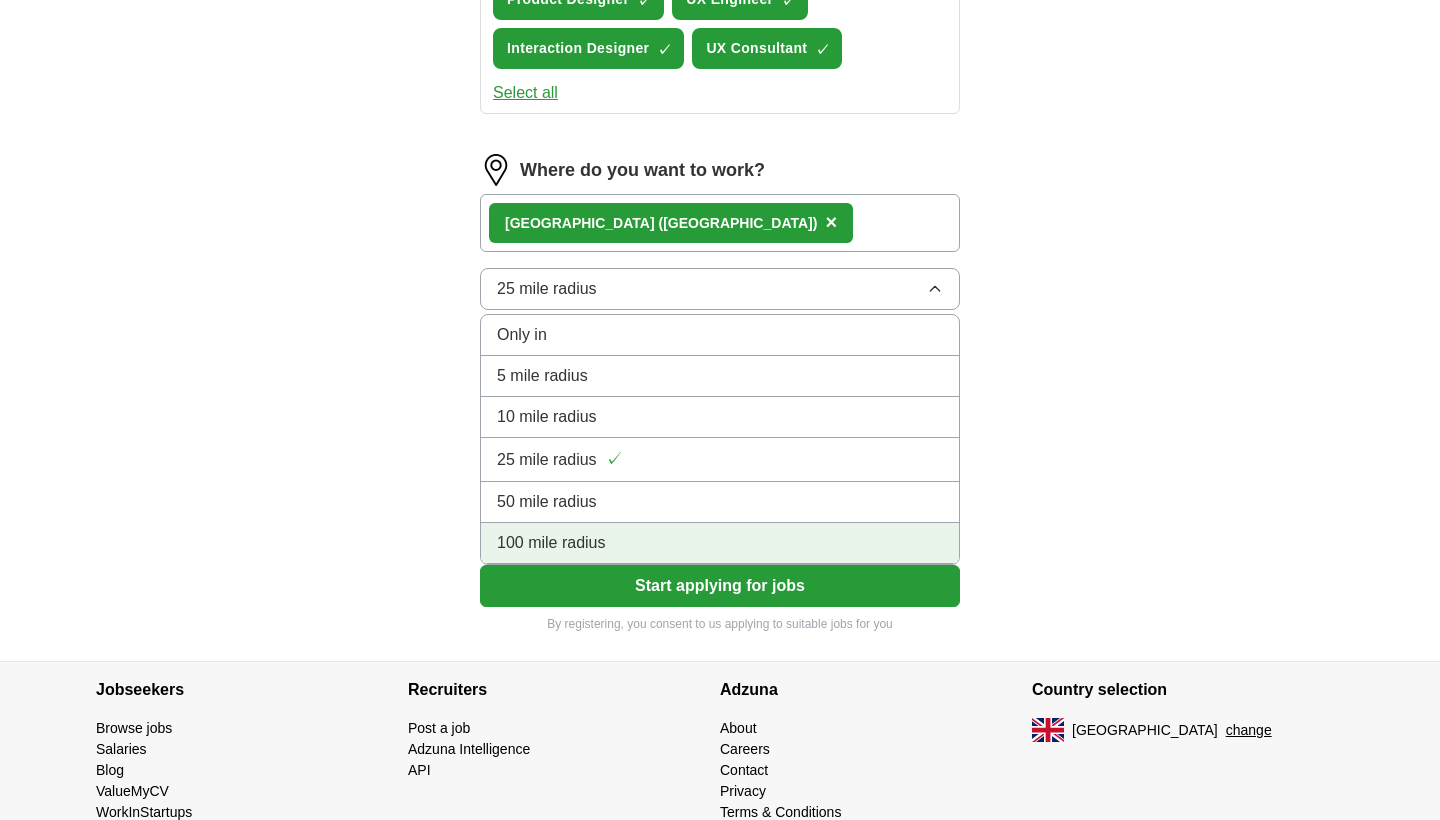 scroll, scrollTop: 979, scrollLeft: 0, axis: vertical 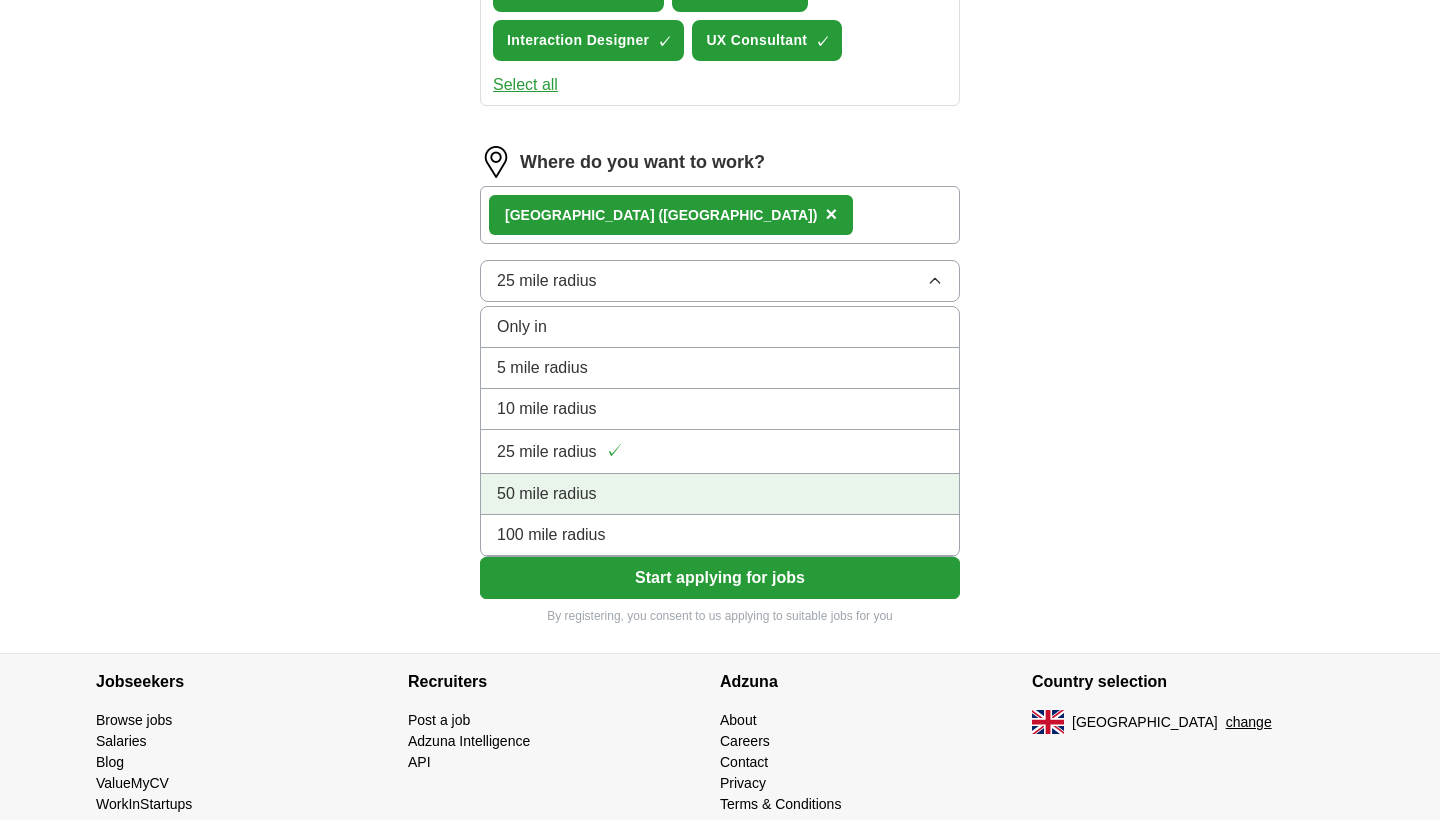 click on "50 mile radius" at bounding box center (720, 494) 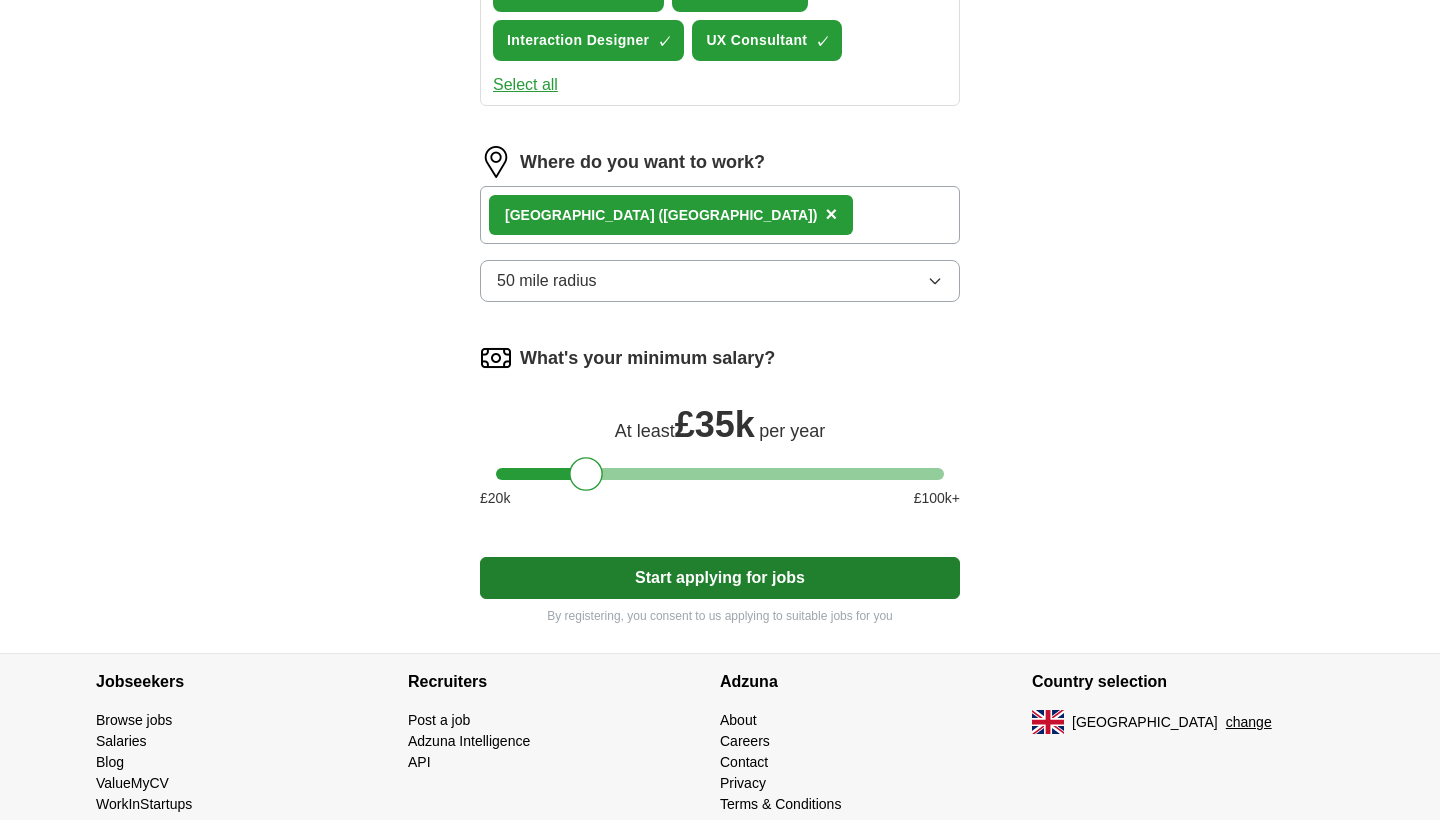click on "Start applying for jobs" at bounding box center (720, 578) 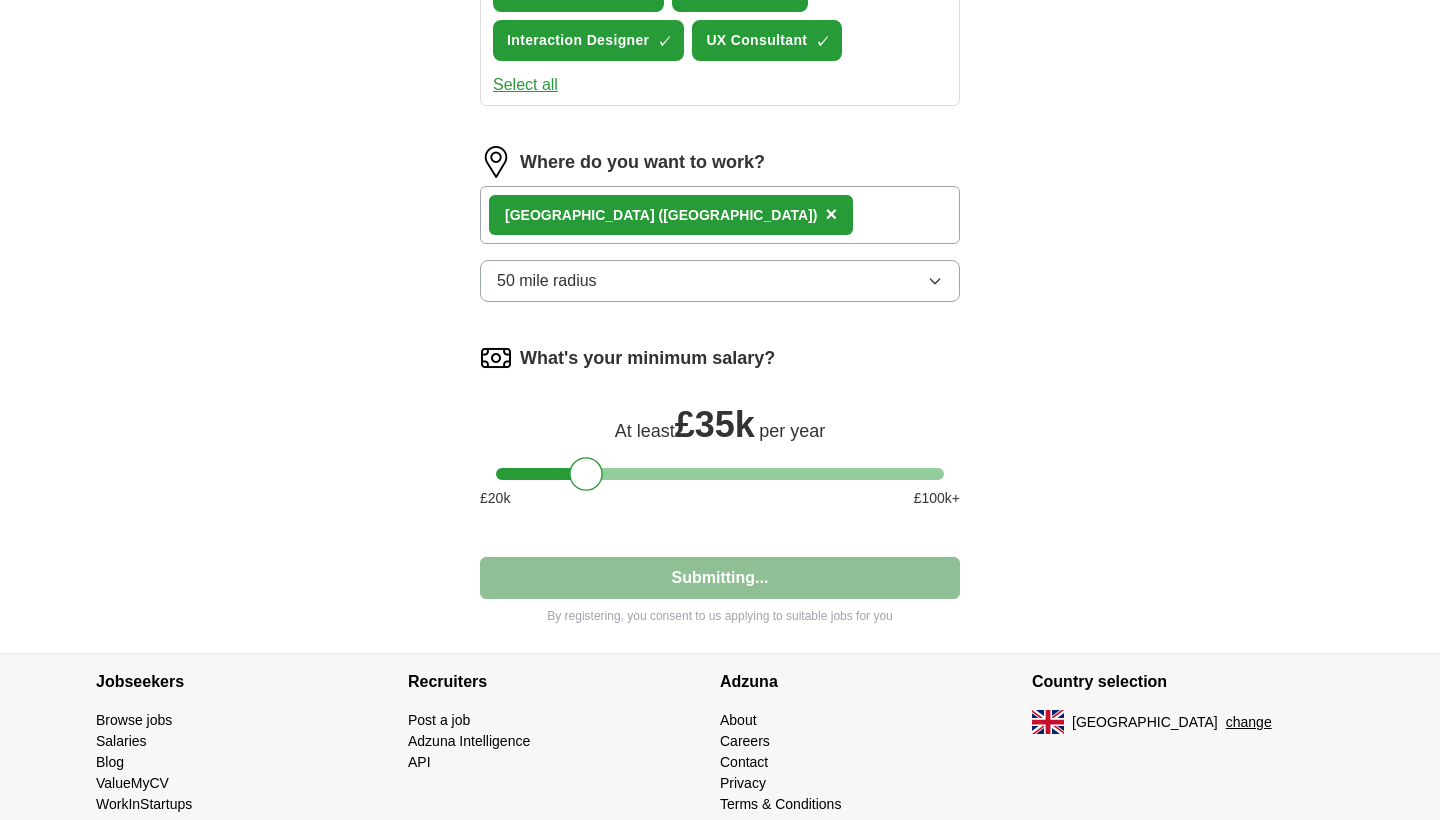 select on "**" 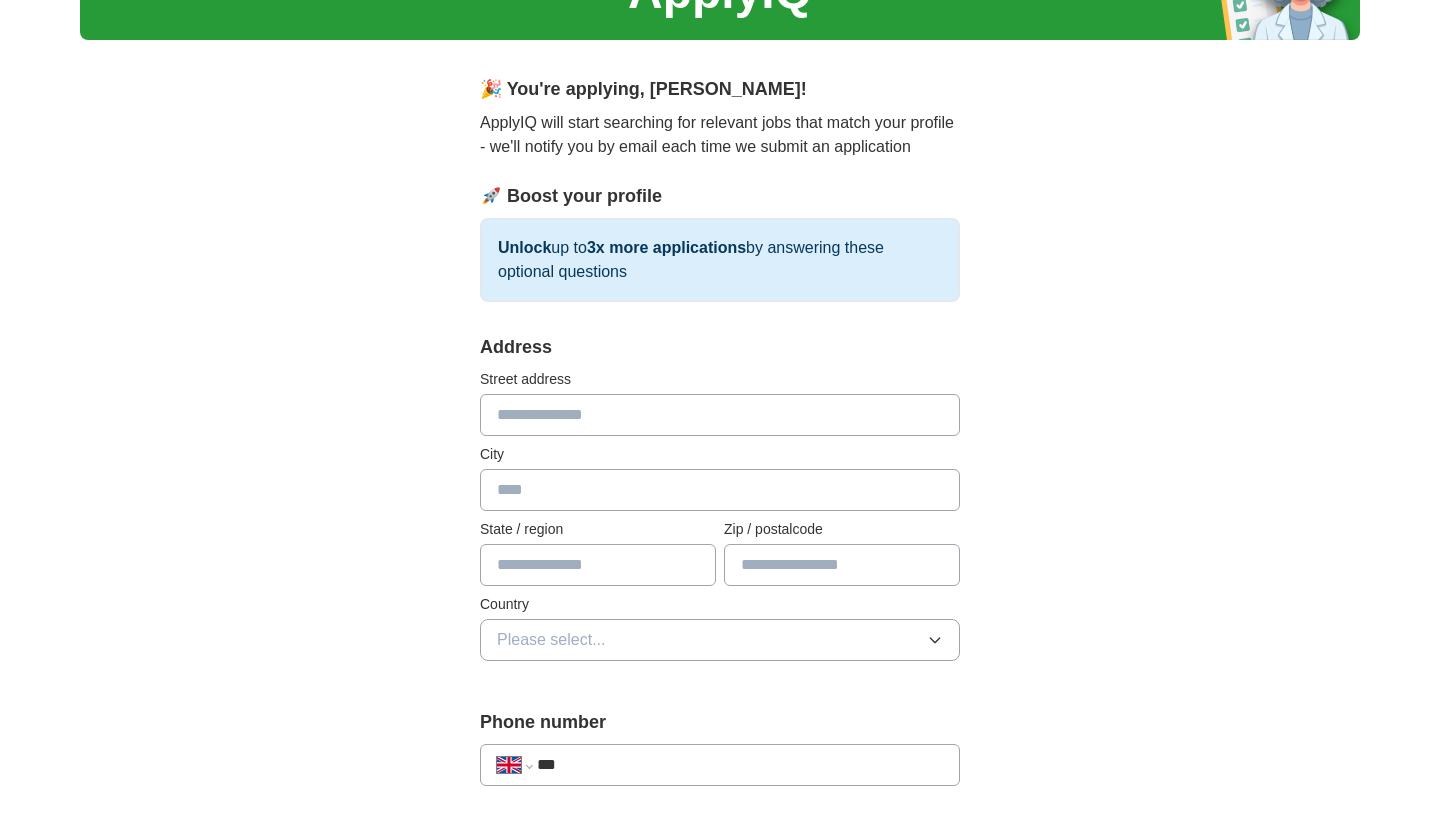 scroll, scrollTop: 182, scrollLeft: 0, axis: vertical 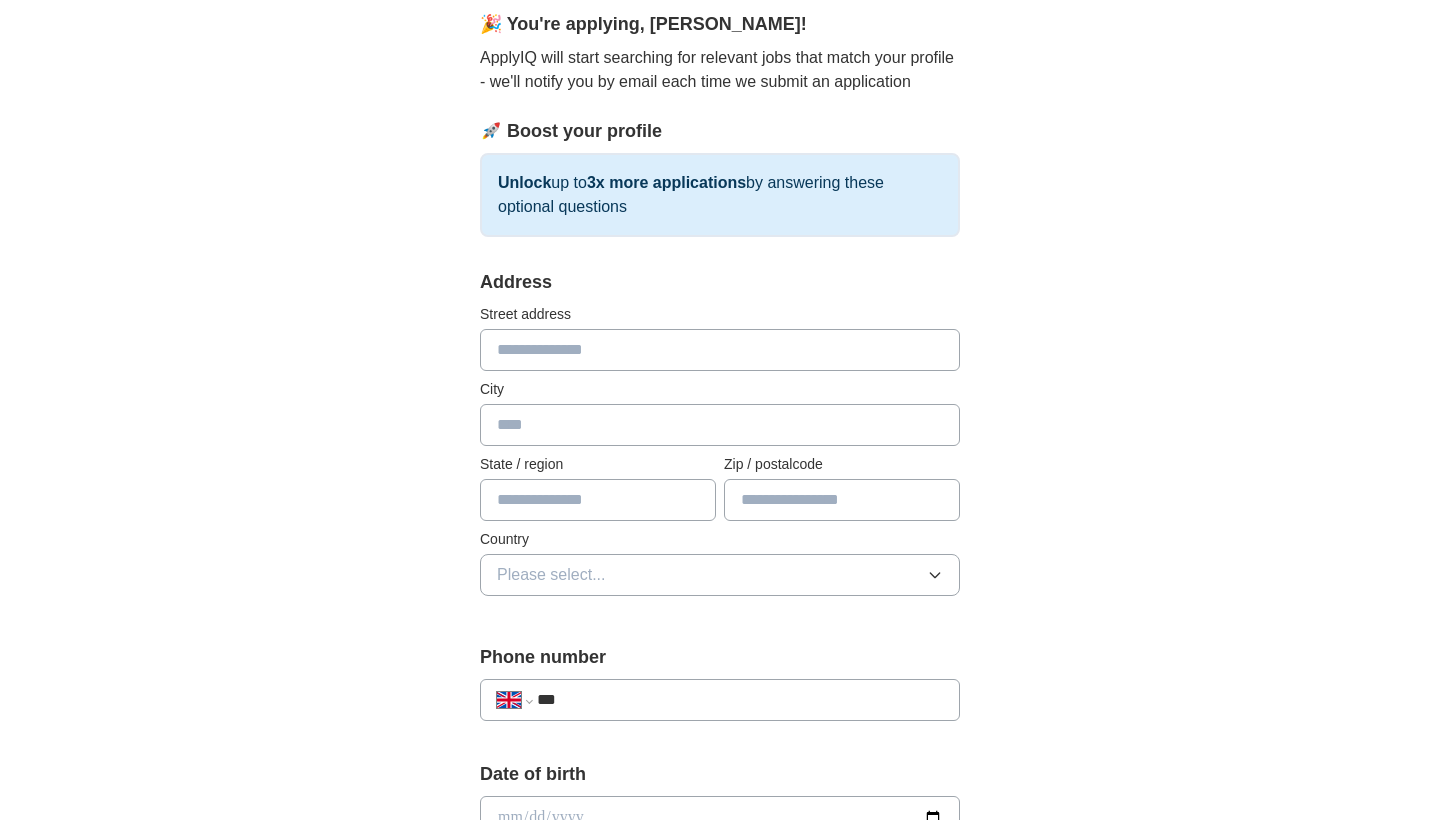 click at bounding box center [720, 350] 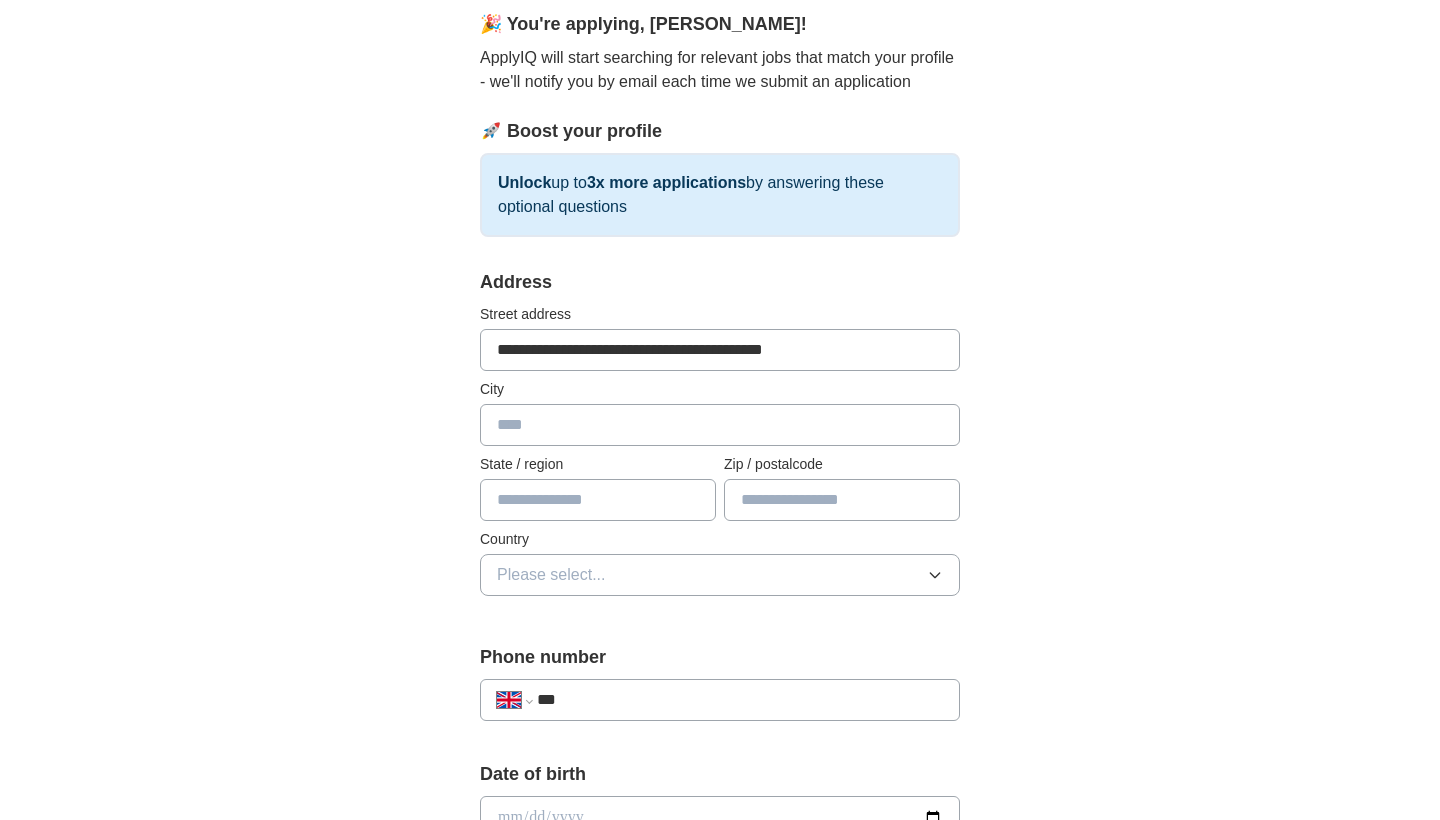 type on "**********" 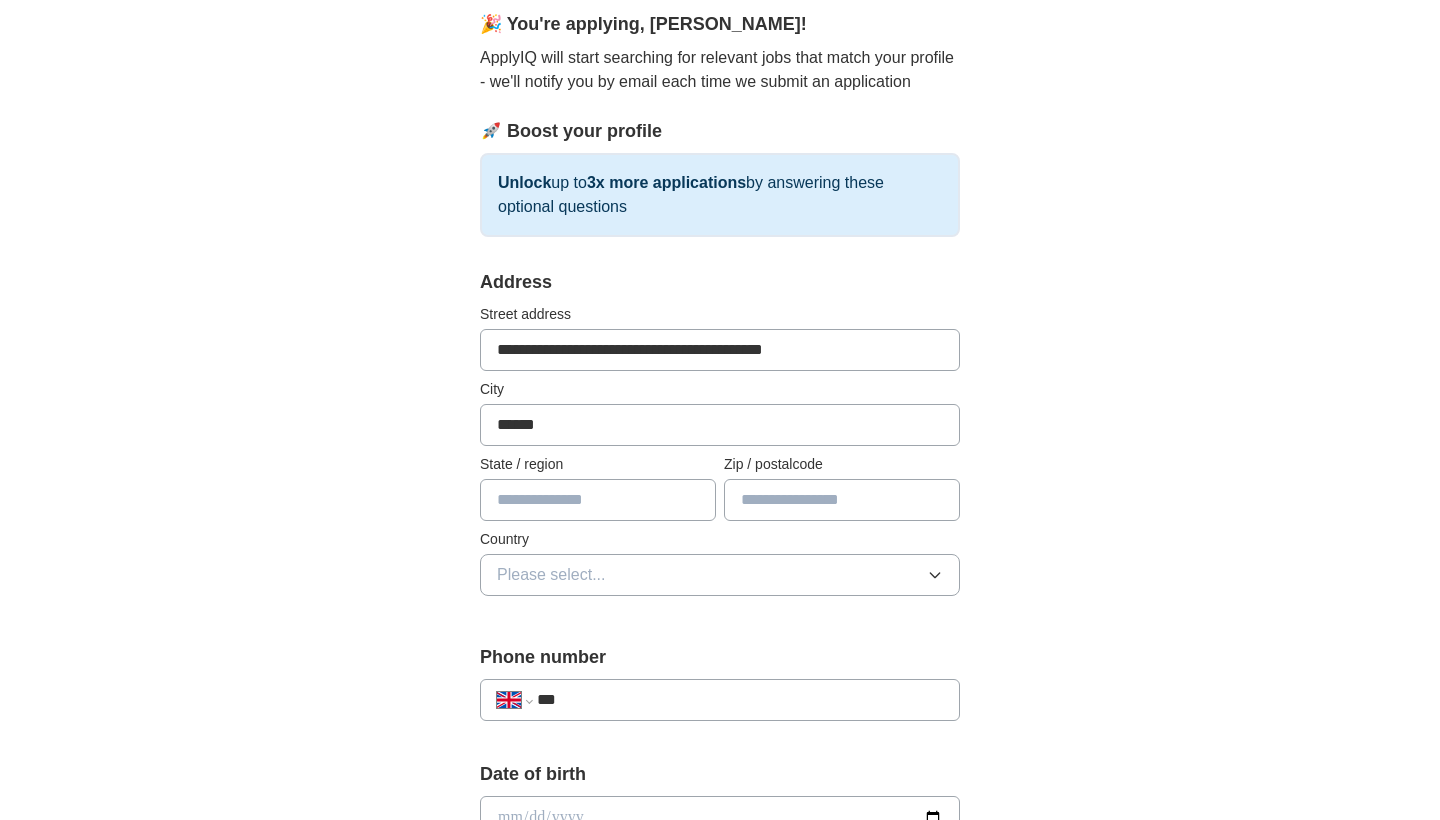 type on "******" 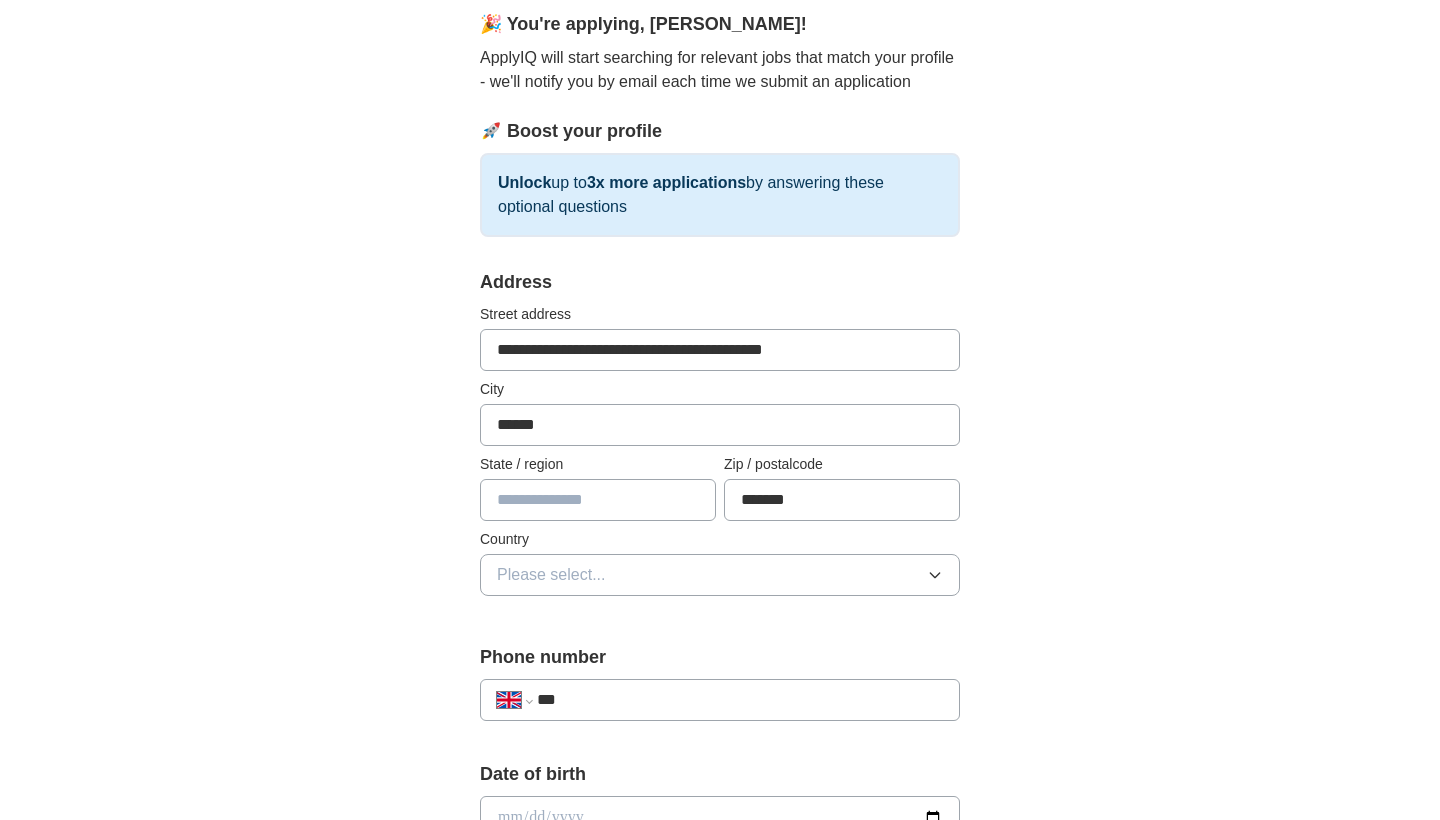 type on "*******" 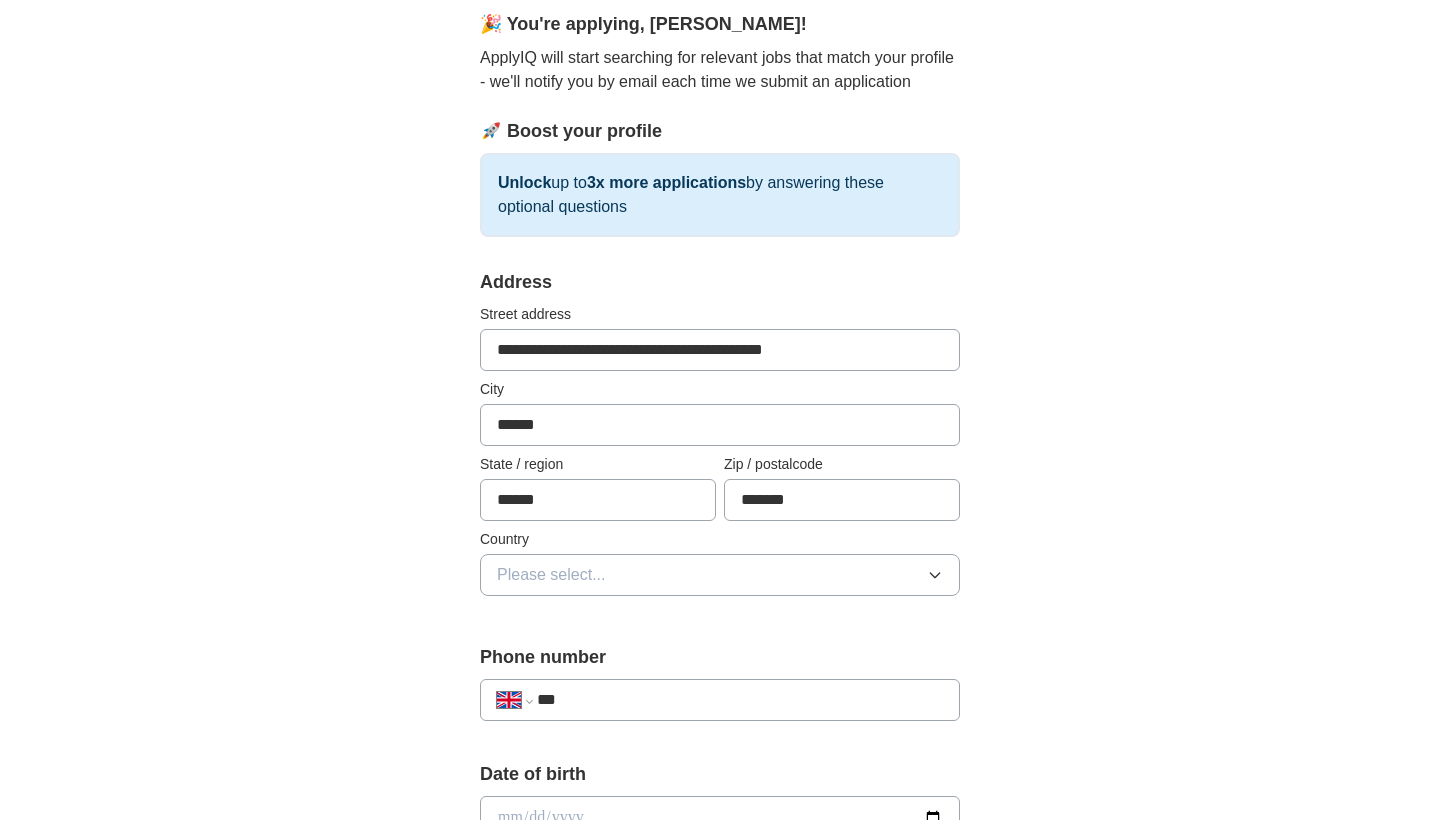type on "******" 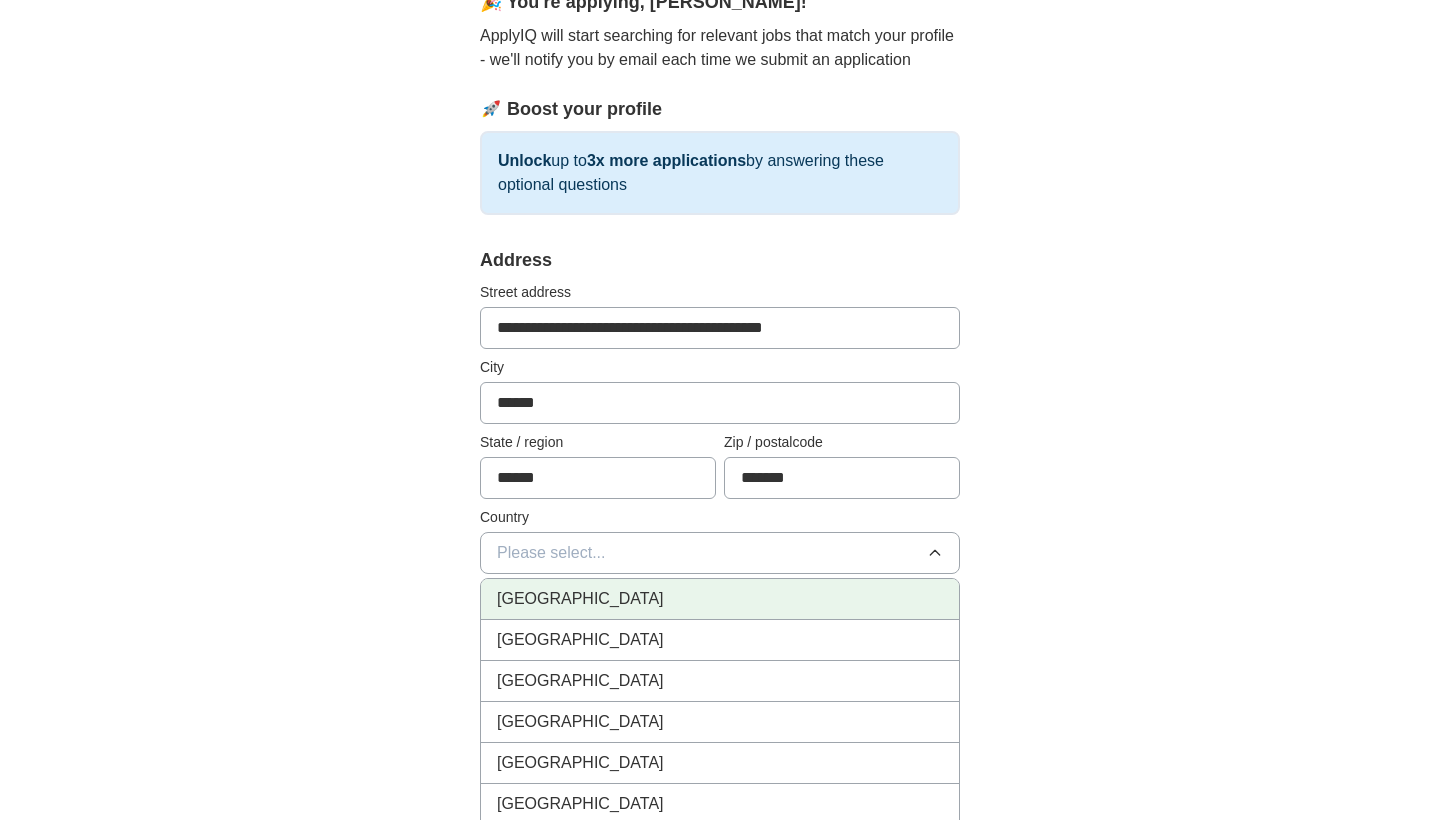 click on "[GEOGRAPHIC_DATA]" at bounding box center (720, 599) 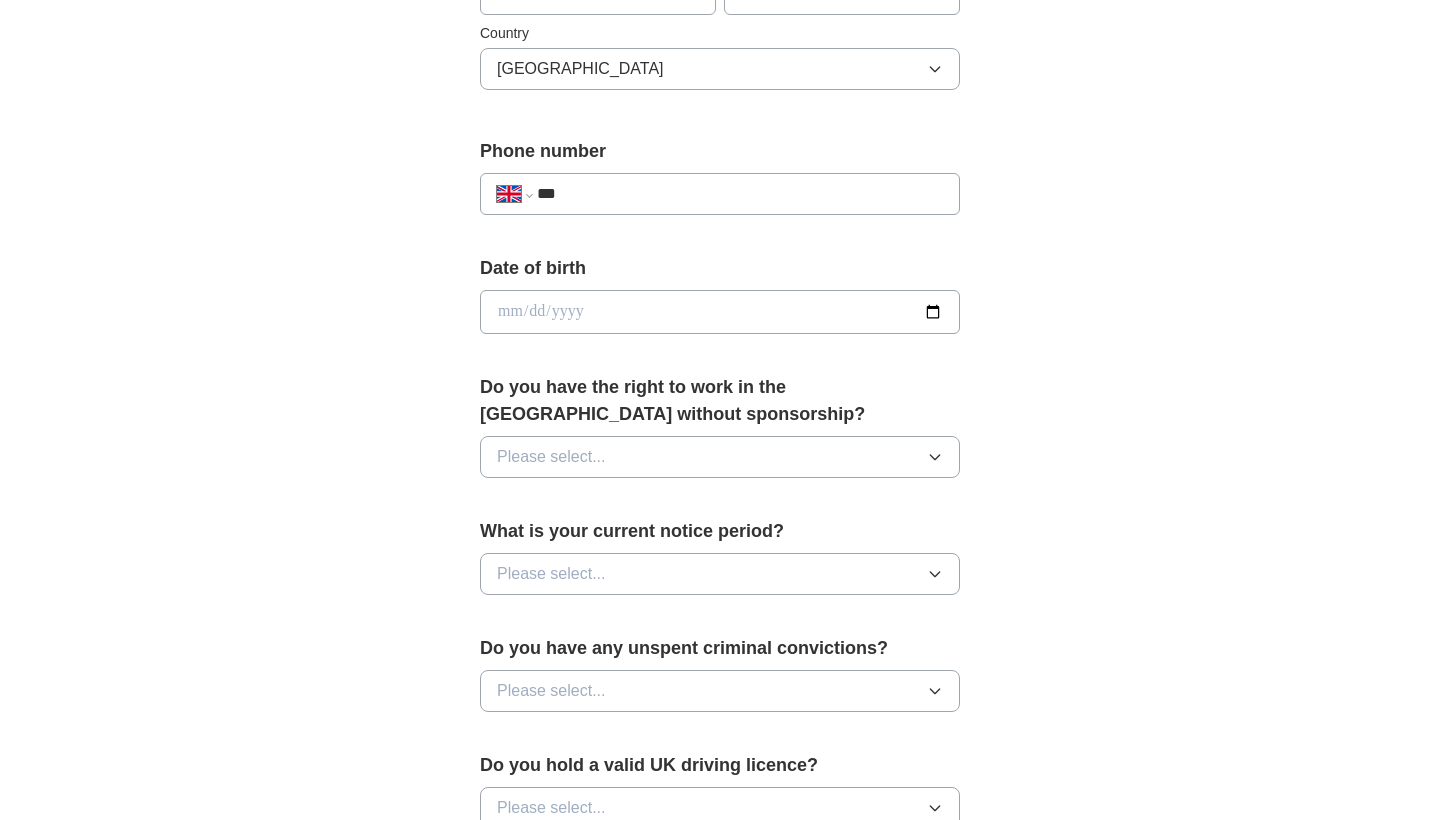 scroll, scrollTop: 737, scrollLeft: 0, axis: vertical 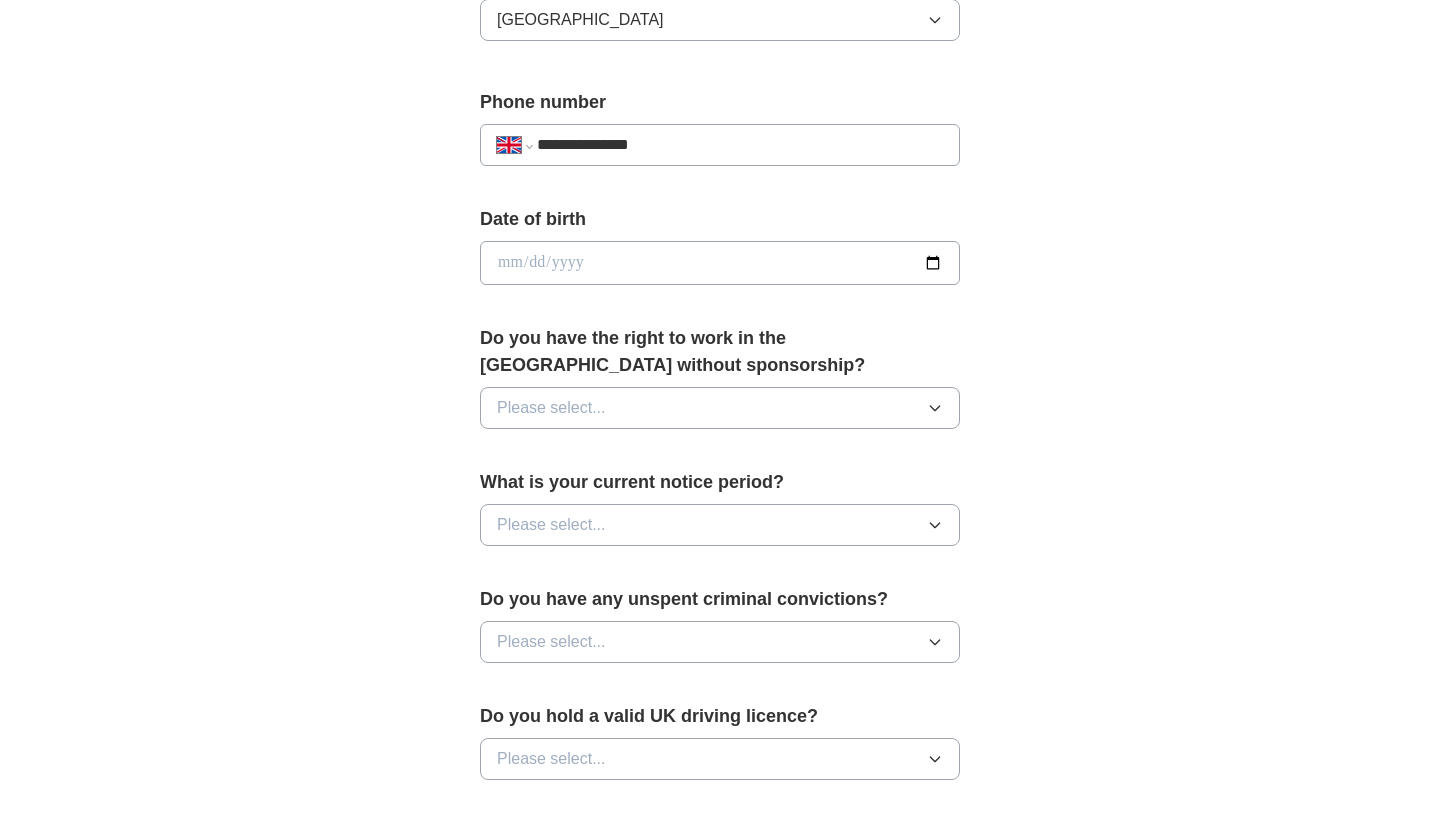 type on "**********" 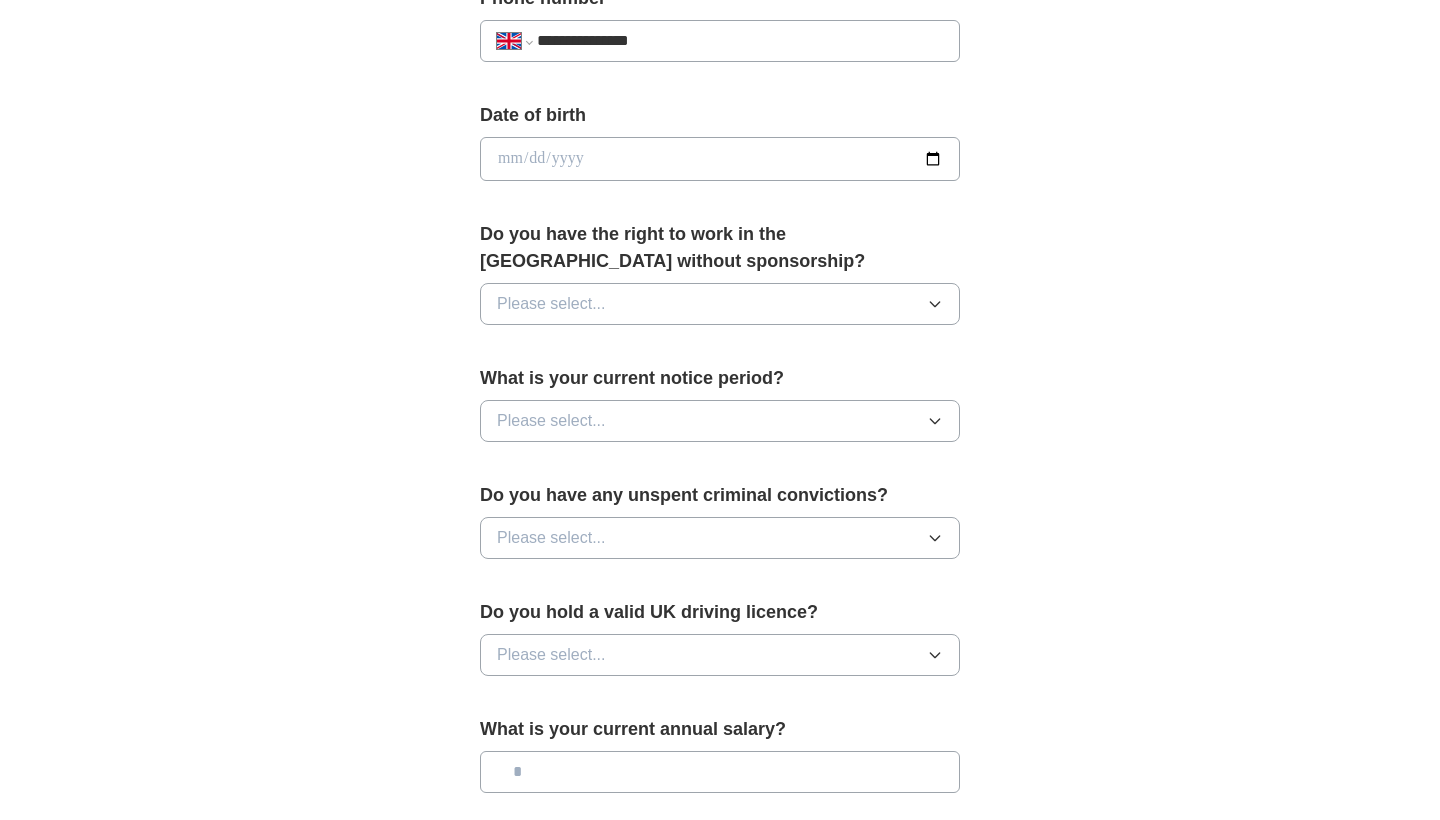 click on "Save and continue" at bounding box center (720, 970) 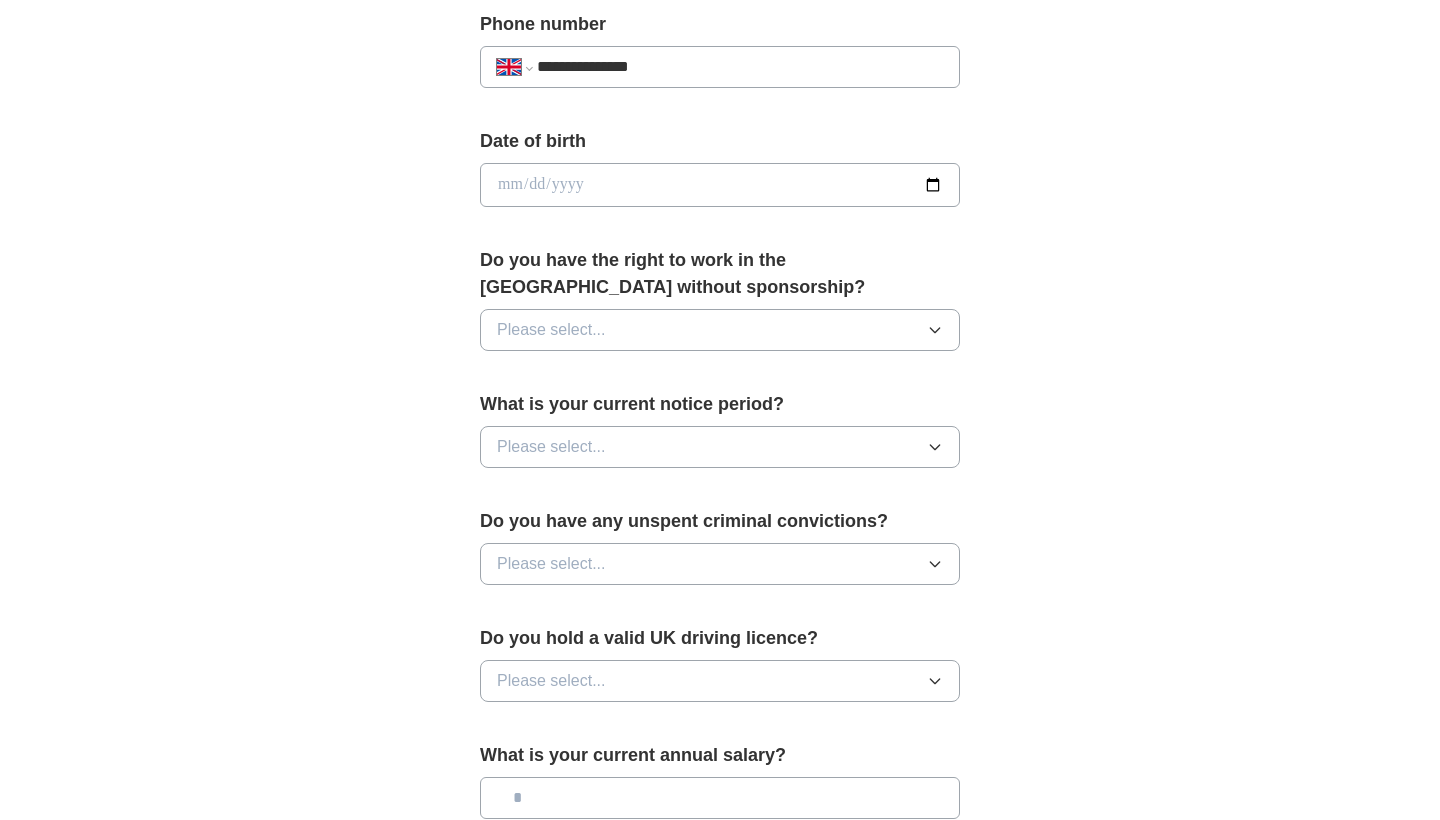 scroll, scrollTop: 814, scrollLeft: 0, axis: vertical 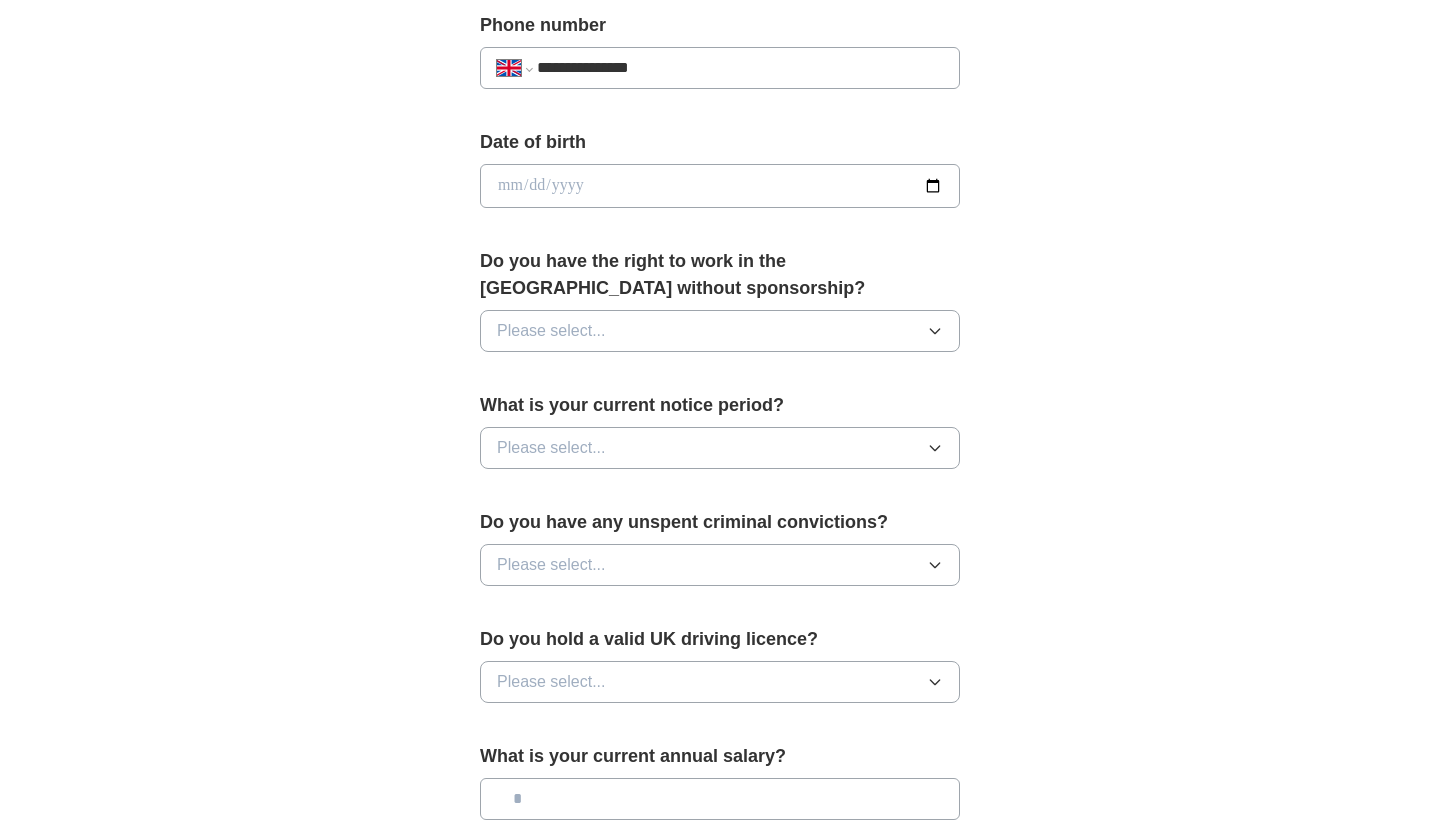 click at bounding box center [720, 186] 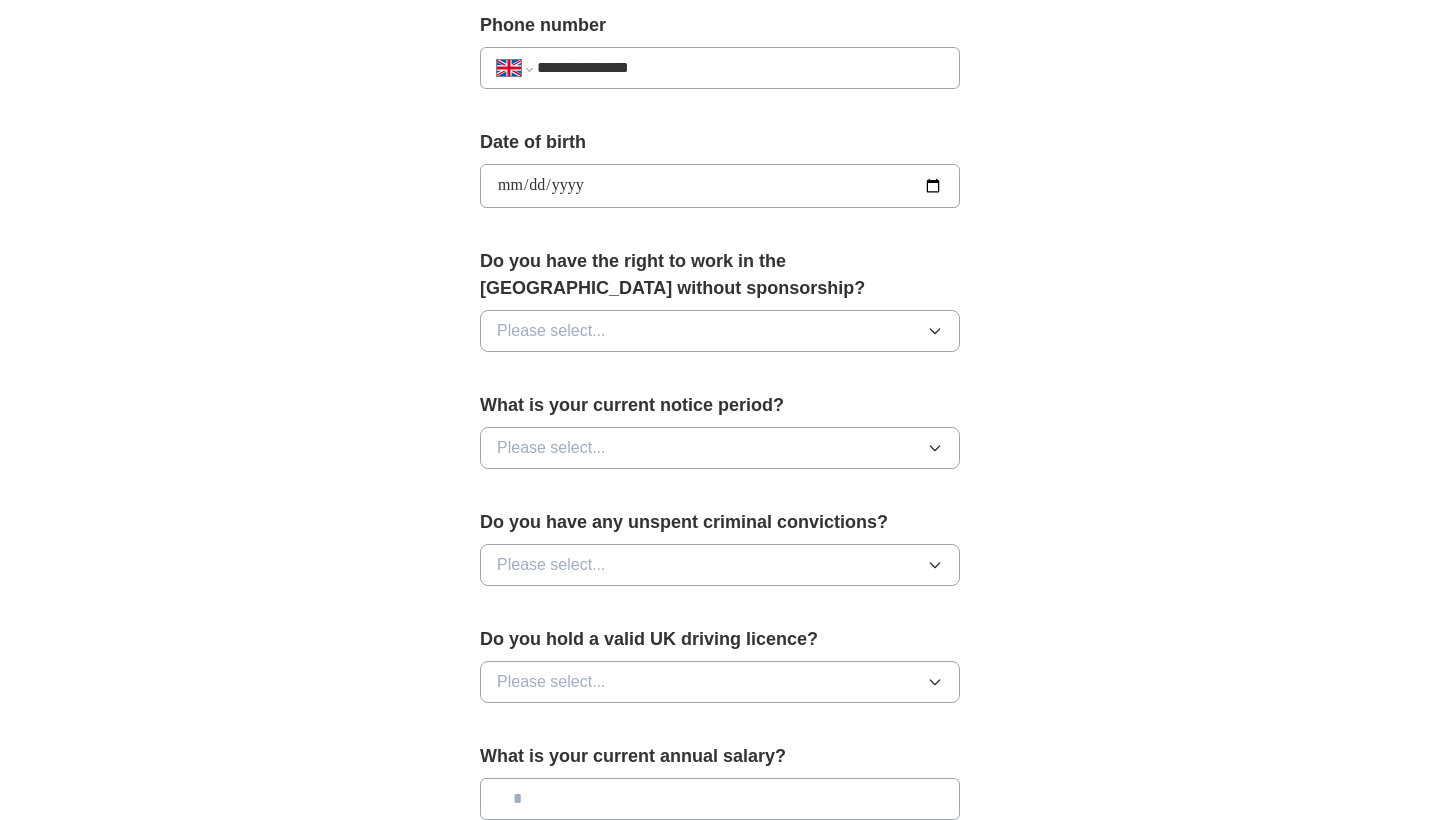 click on "**********" at bounding box center [720, 186] 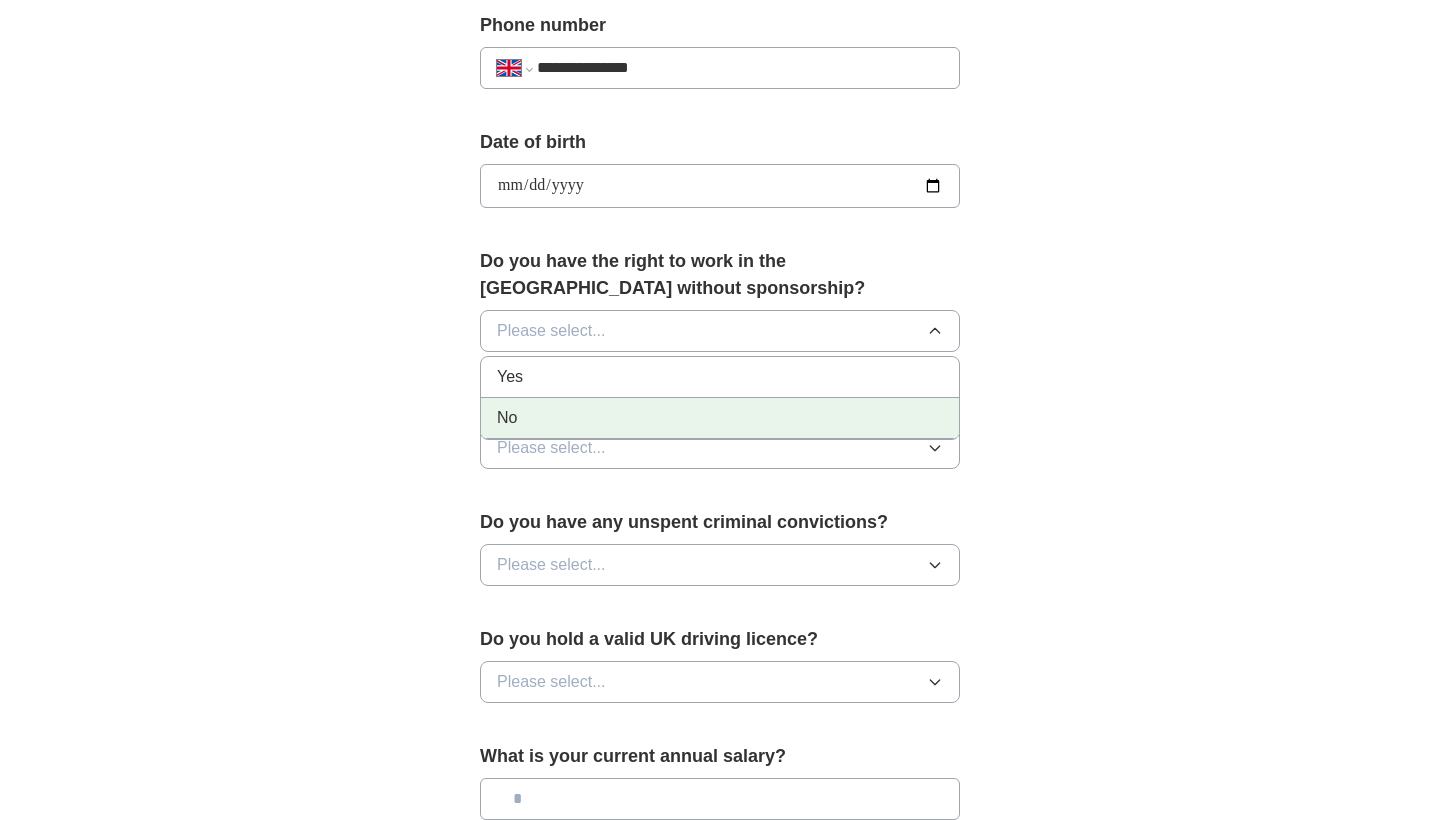 click on "No" at bounding box center (720, 418) 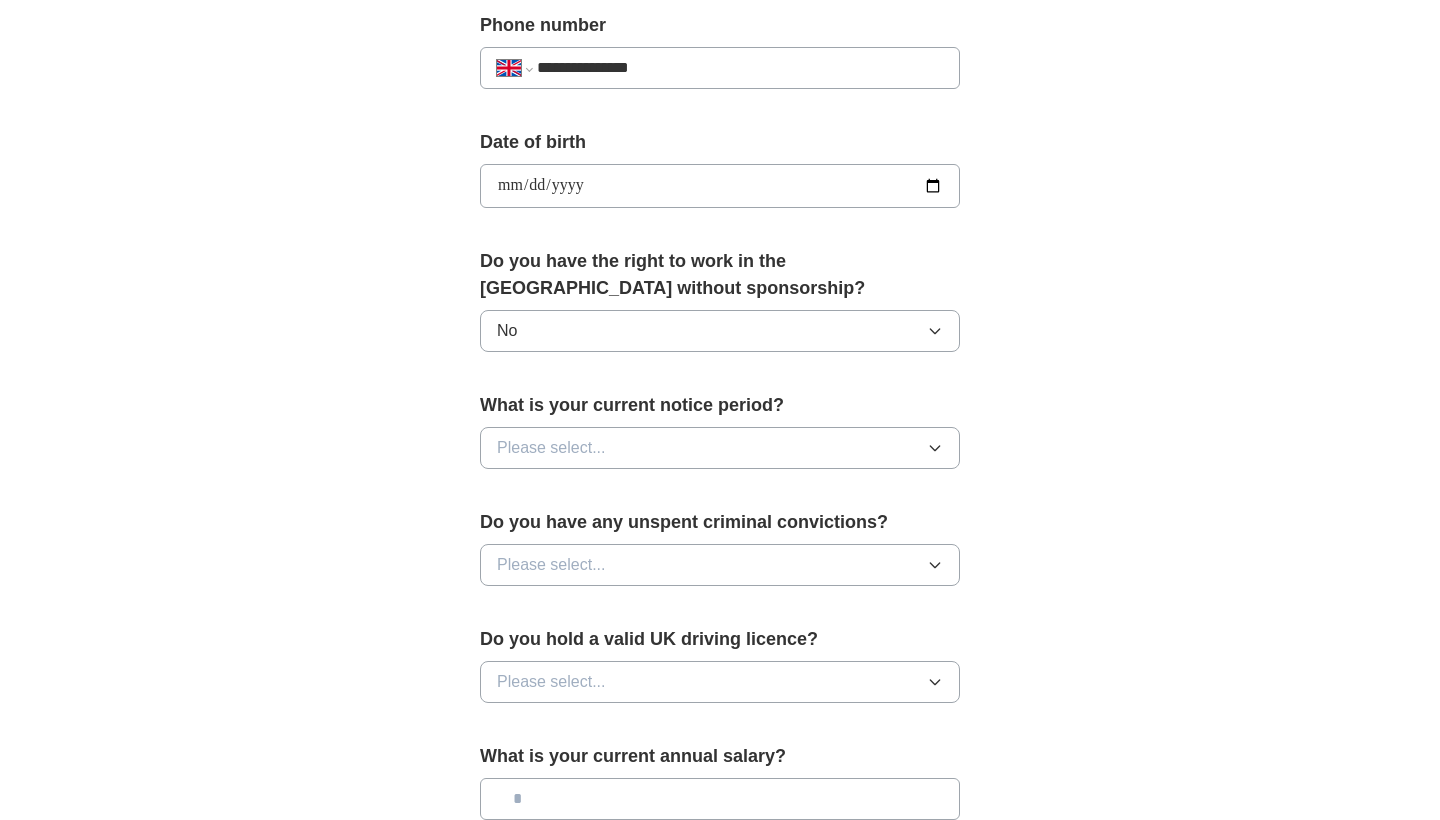 click on "Please select..." at bounding box center [720, 448] 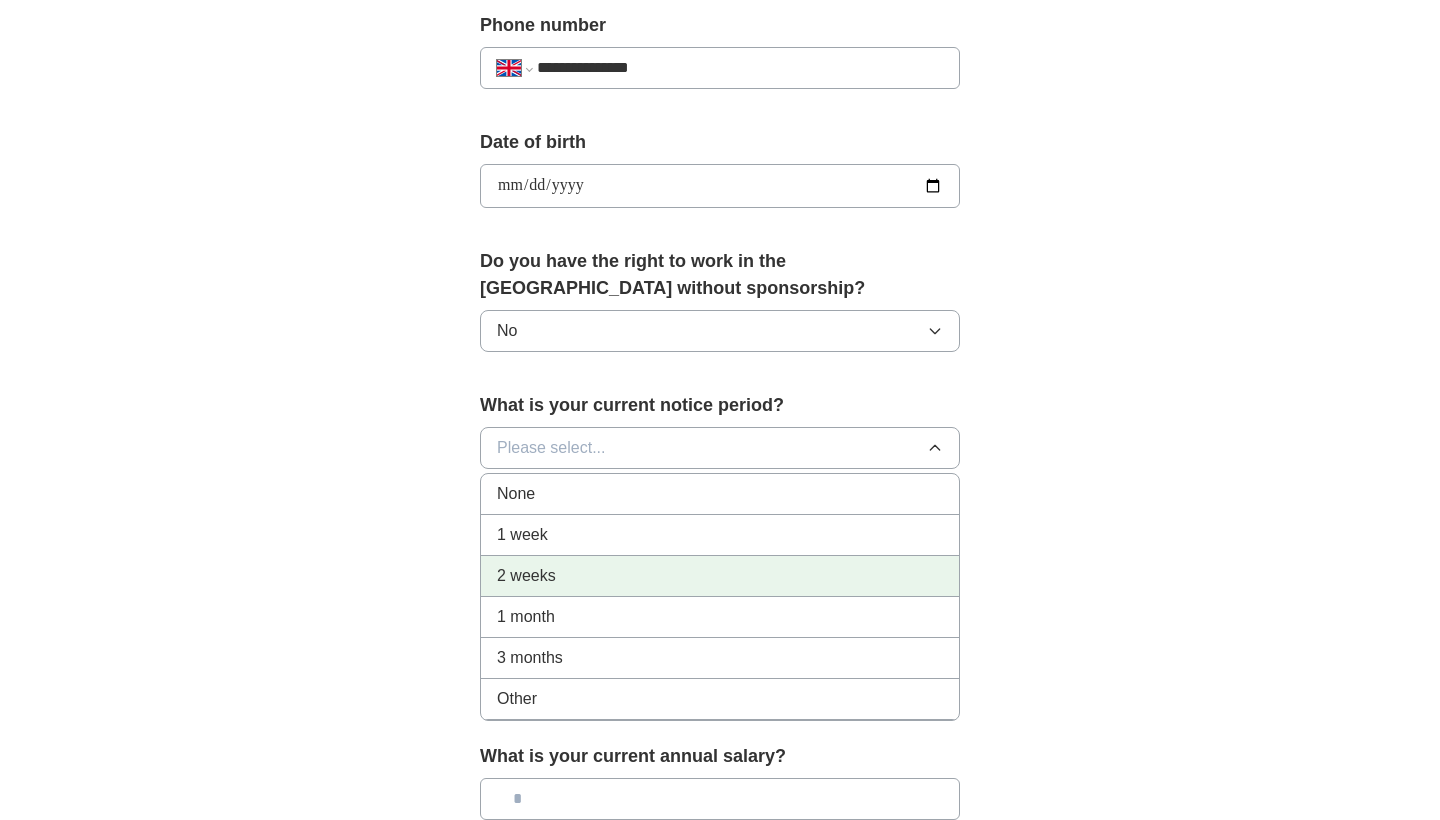 click on "2 weeks" at bounding box center (720, 576) 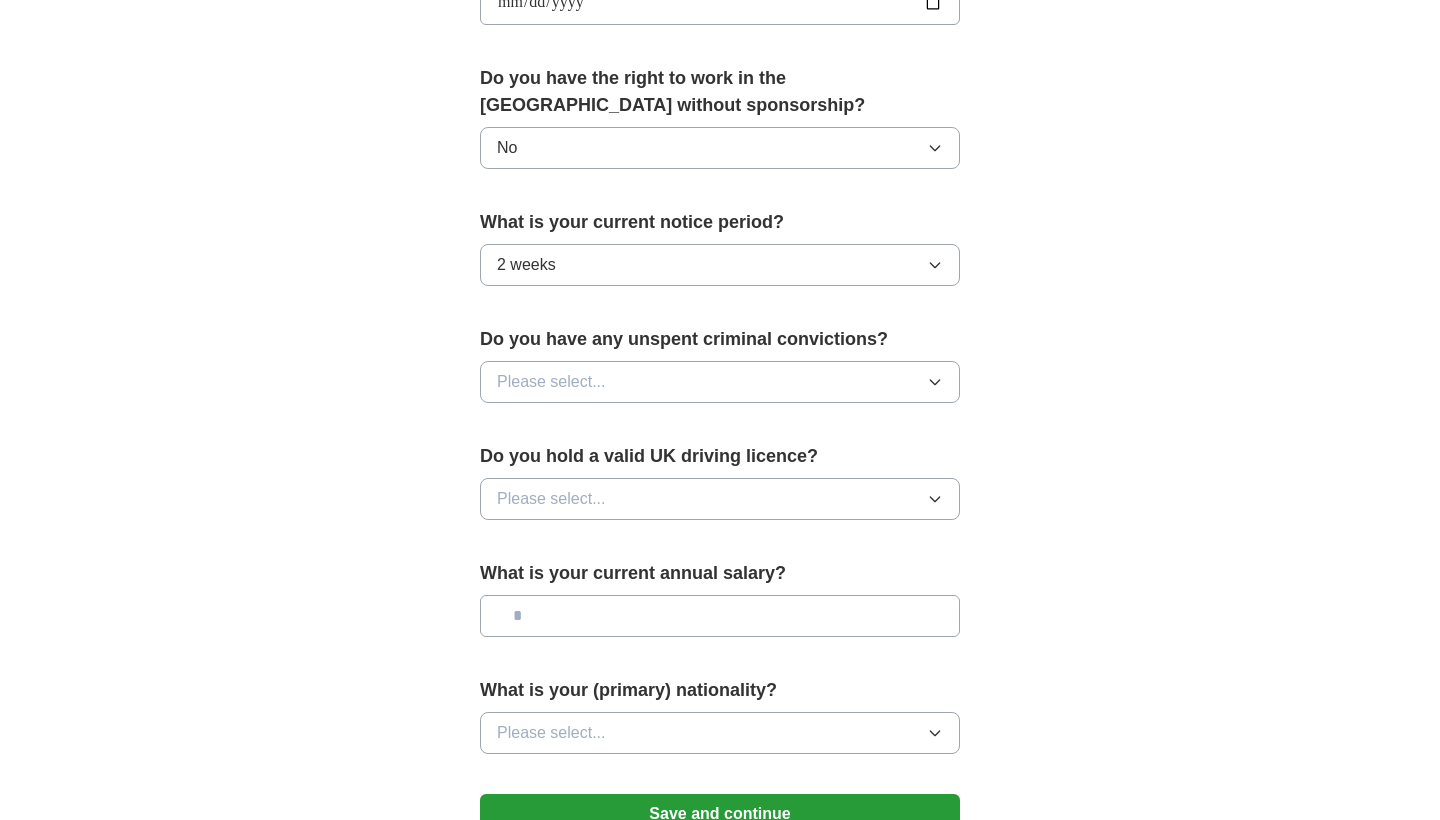 scroll, scrollTop: 1010, scrollLeft: 0, axis: vertical 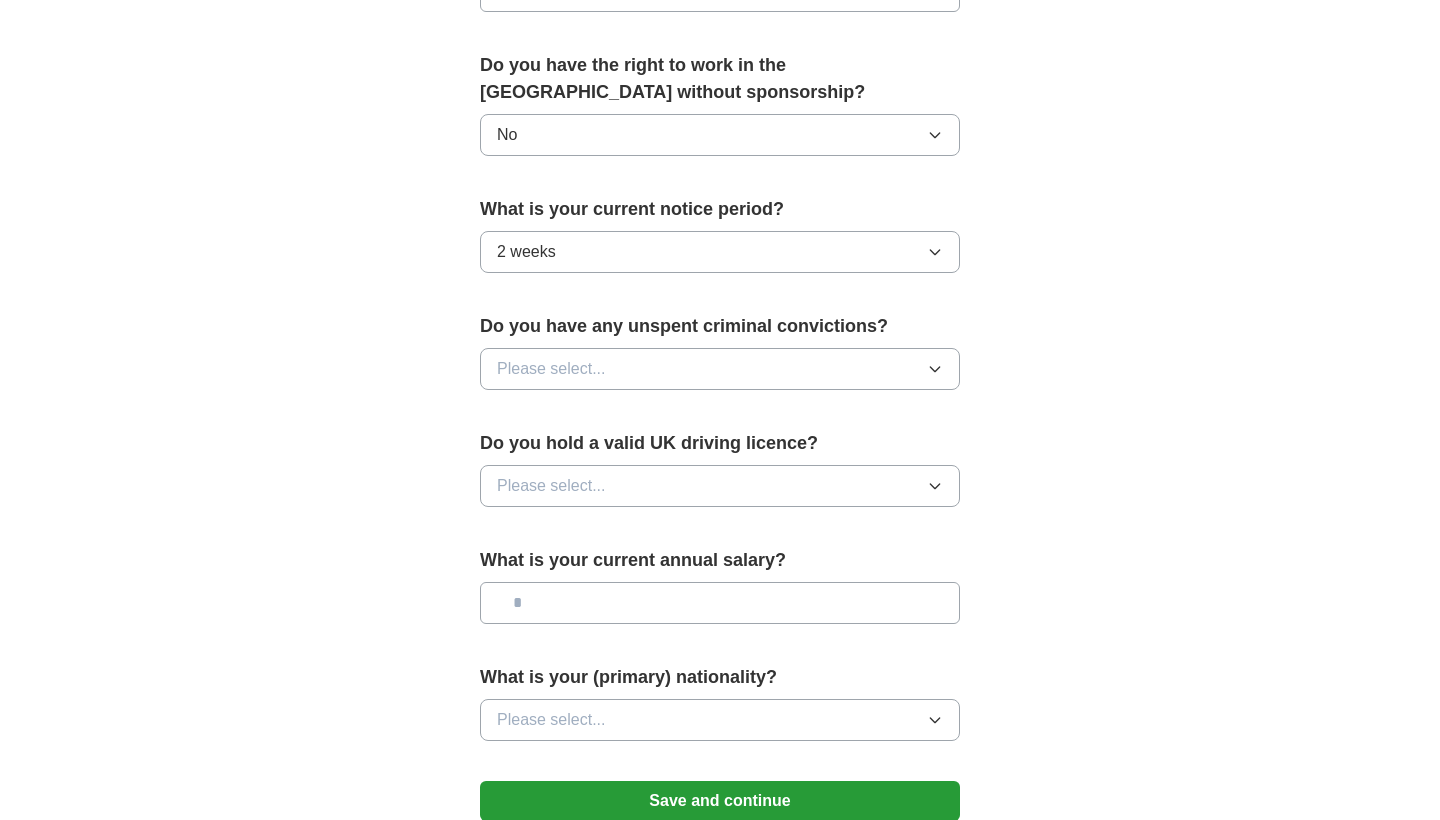 click on "Please select..." at bounding box center [720, 369] 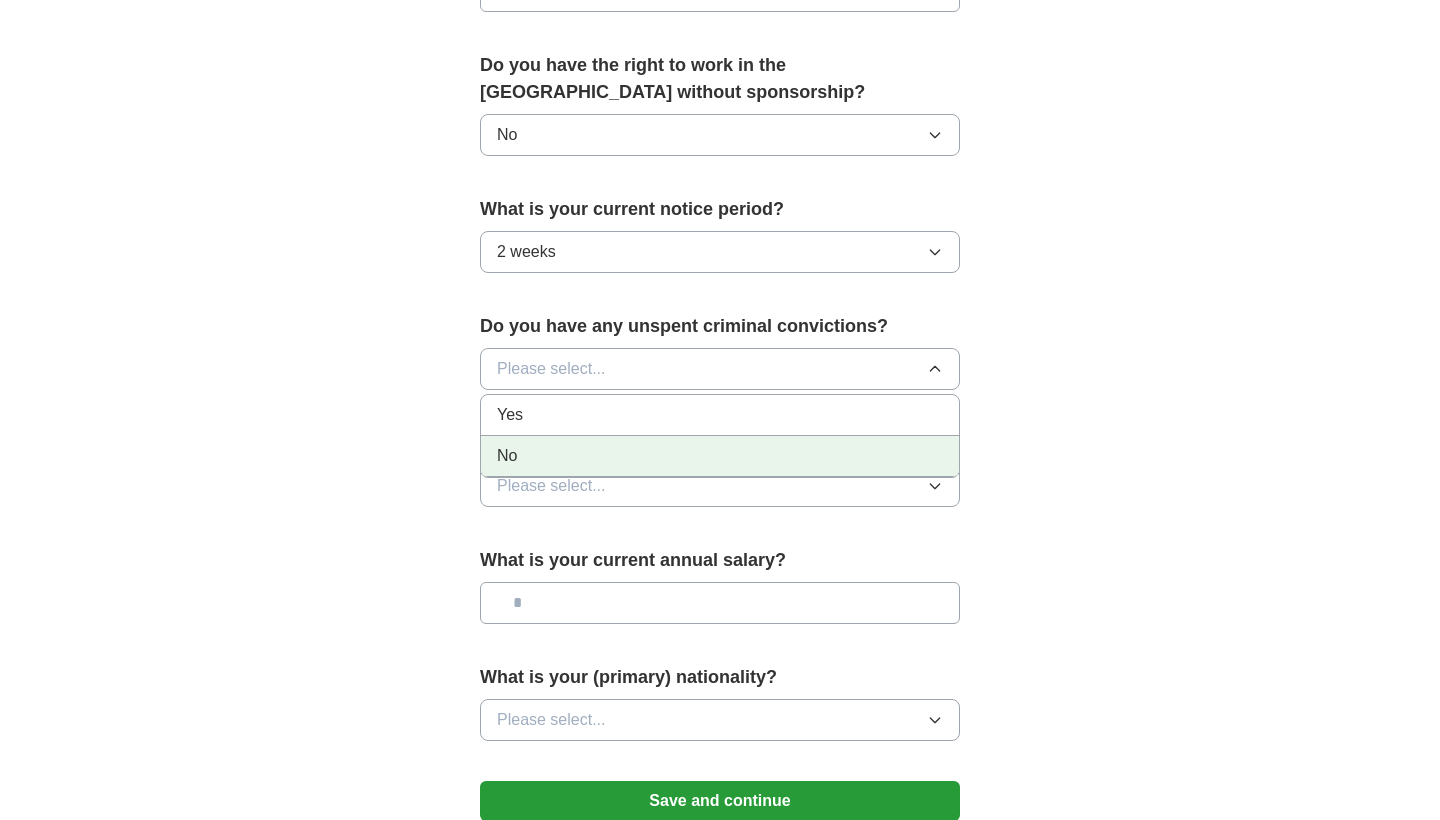 click on "No" at bounding box center [720, 456] 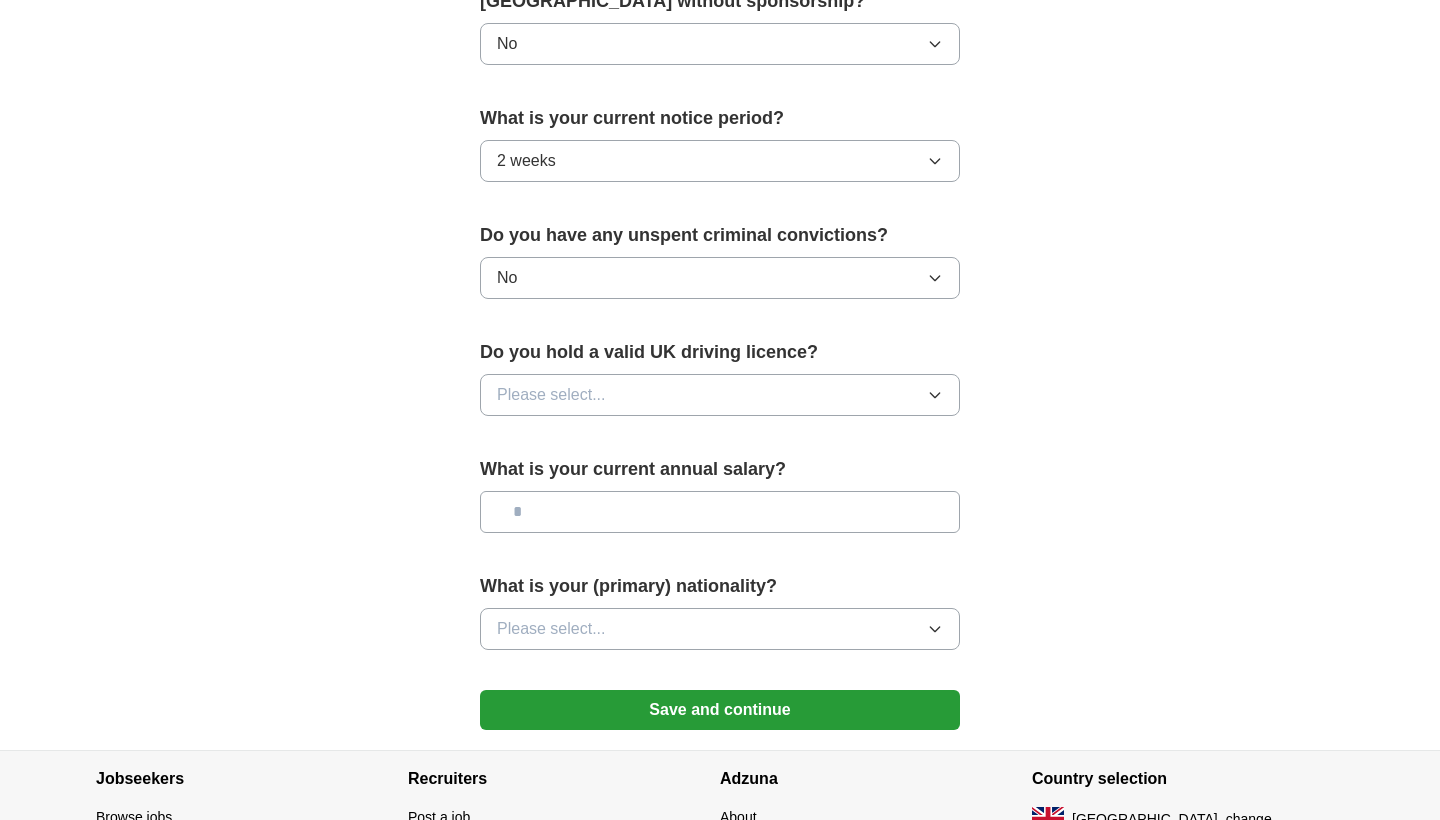 scroll, scrollTop: 1223, scrollLeft: 0, axis: vertical 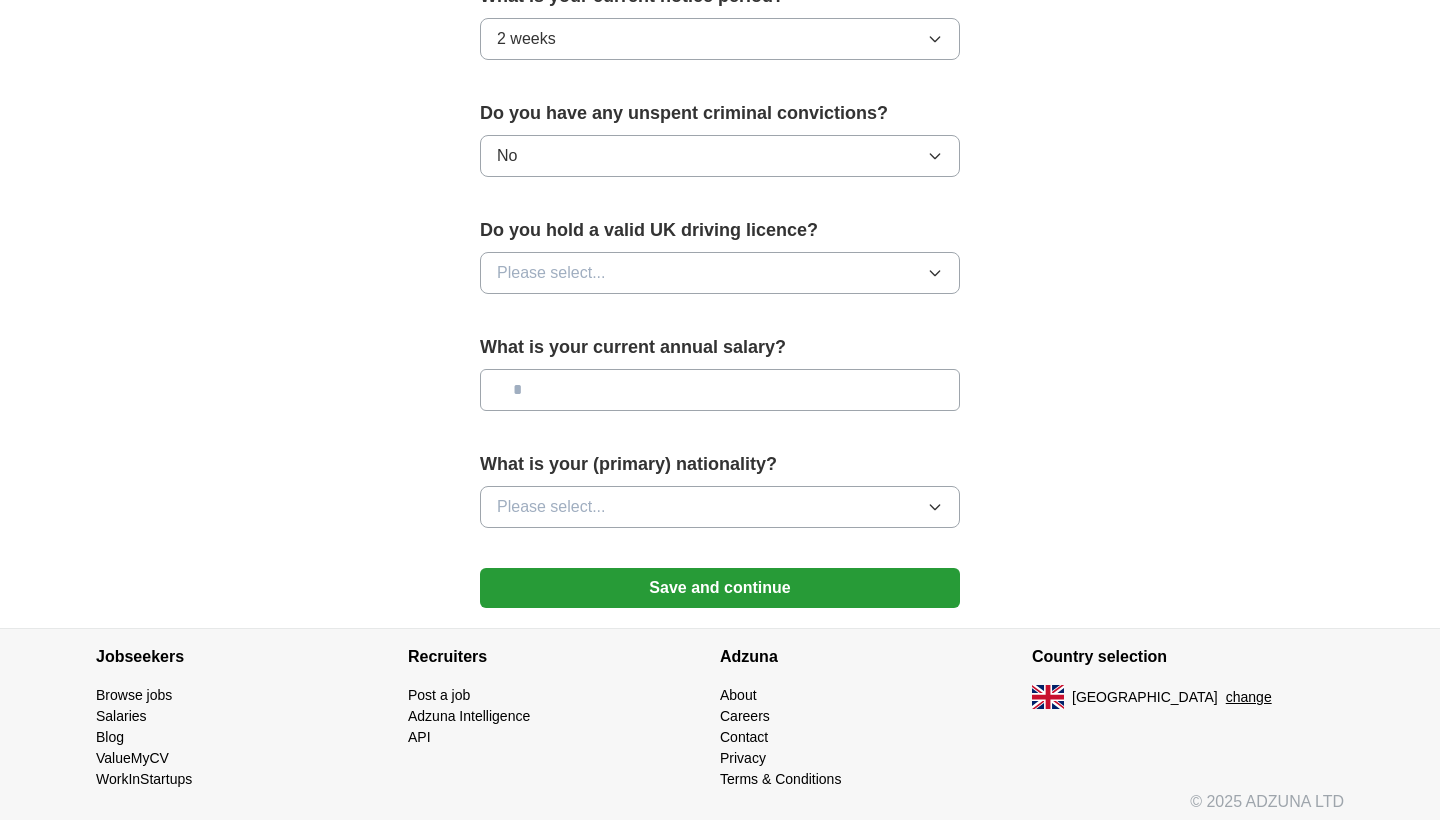 click on "Please select..." at bounding box center [720, 273] 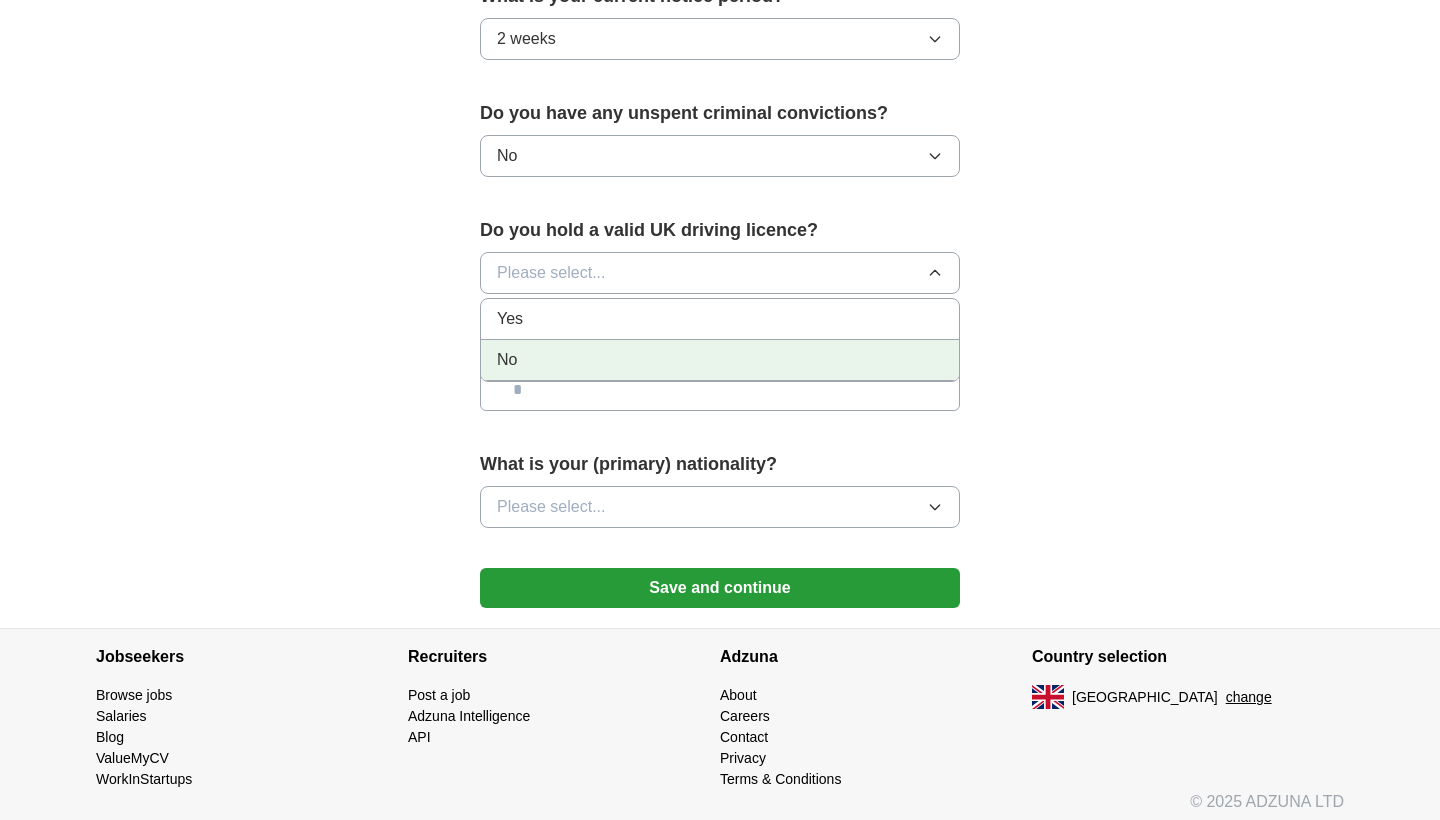 click on "No" at bounding box center [720, 360] 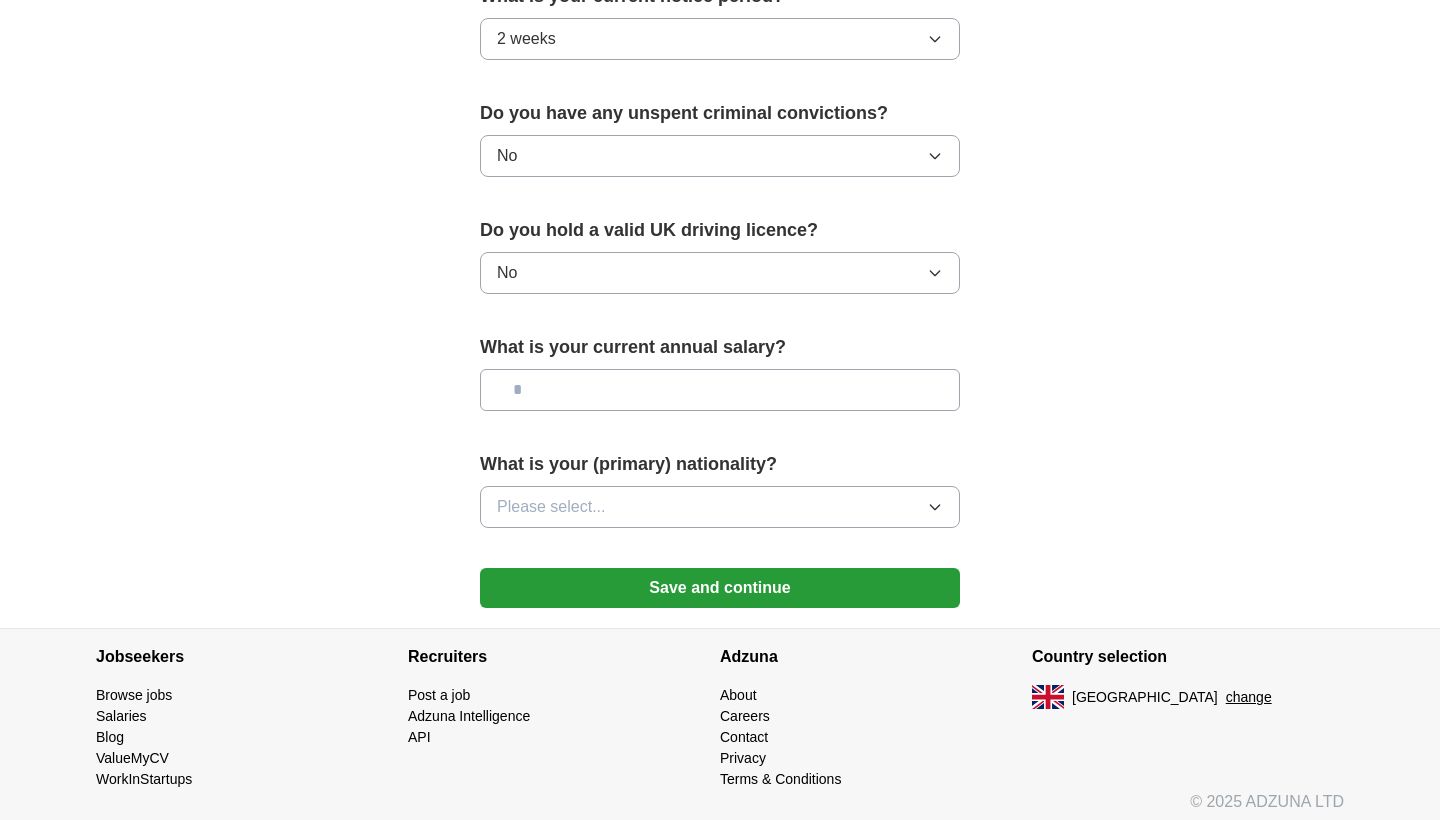 click at bounding box center [720, 390] 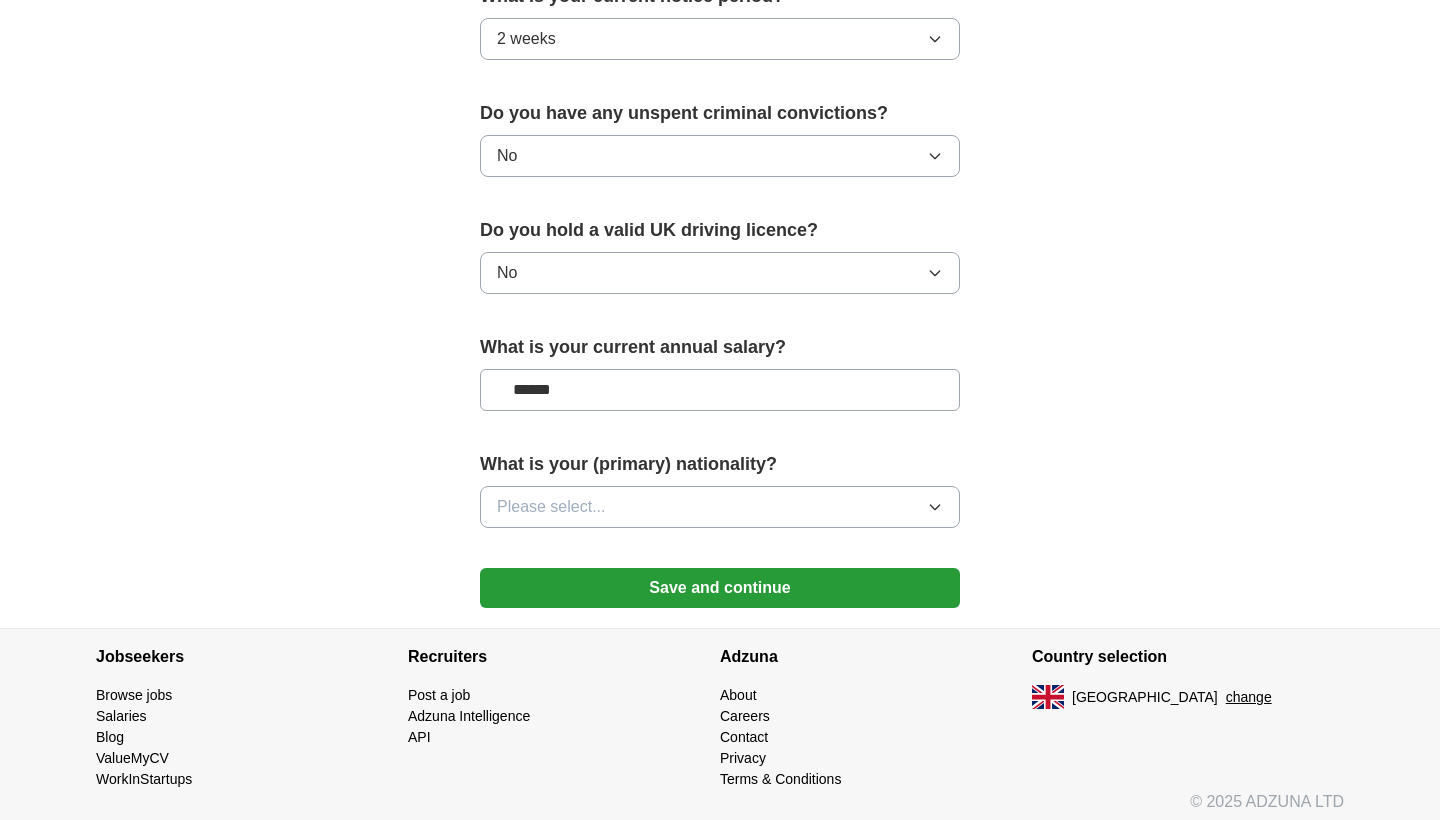 type on "*******" 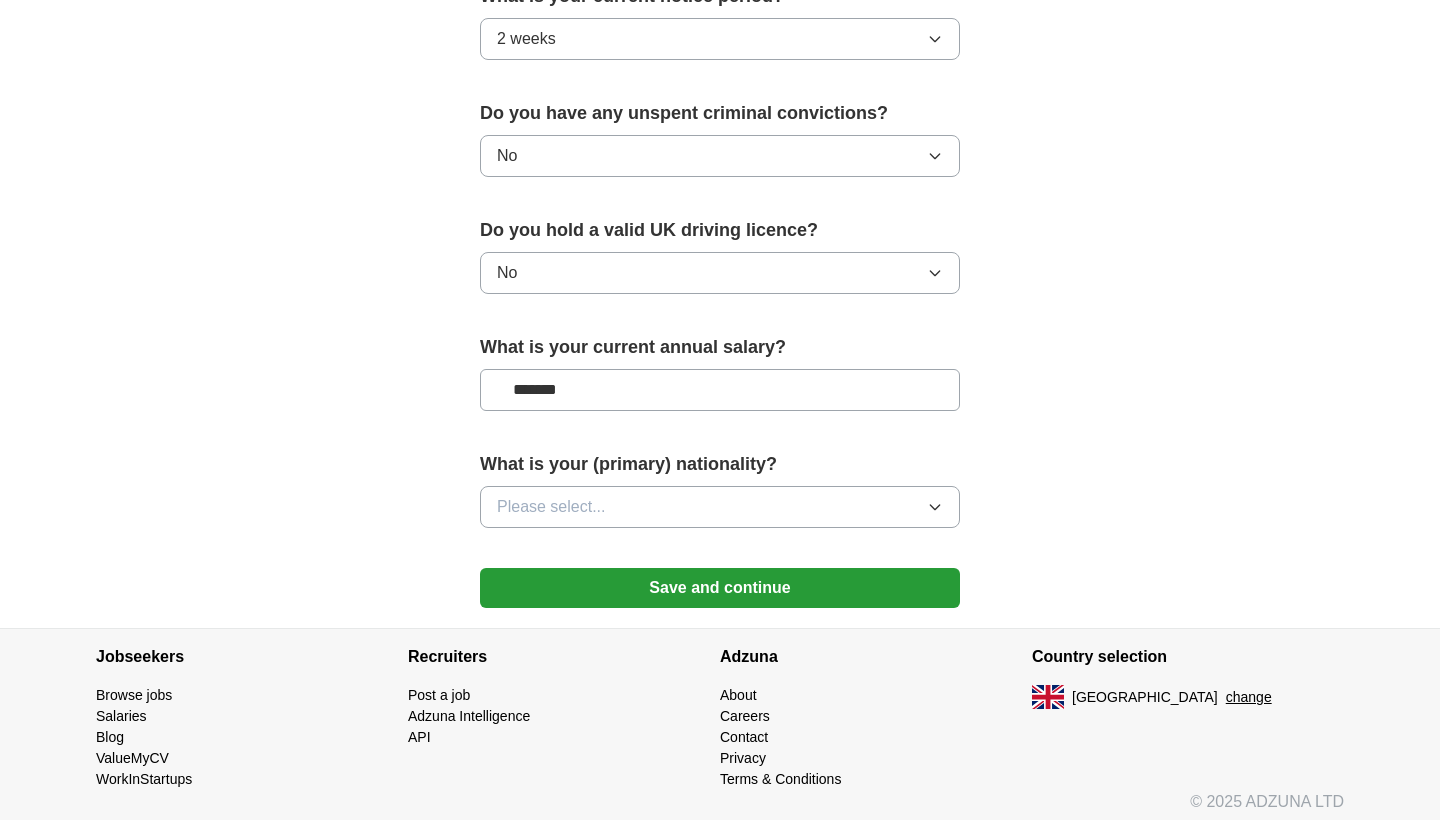 click on "Please select..." at bounding box center (720, 507) 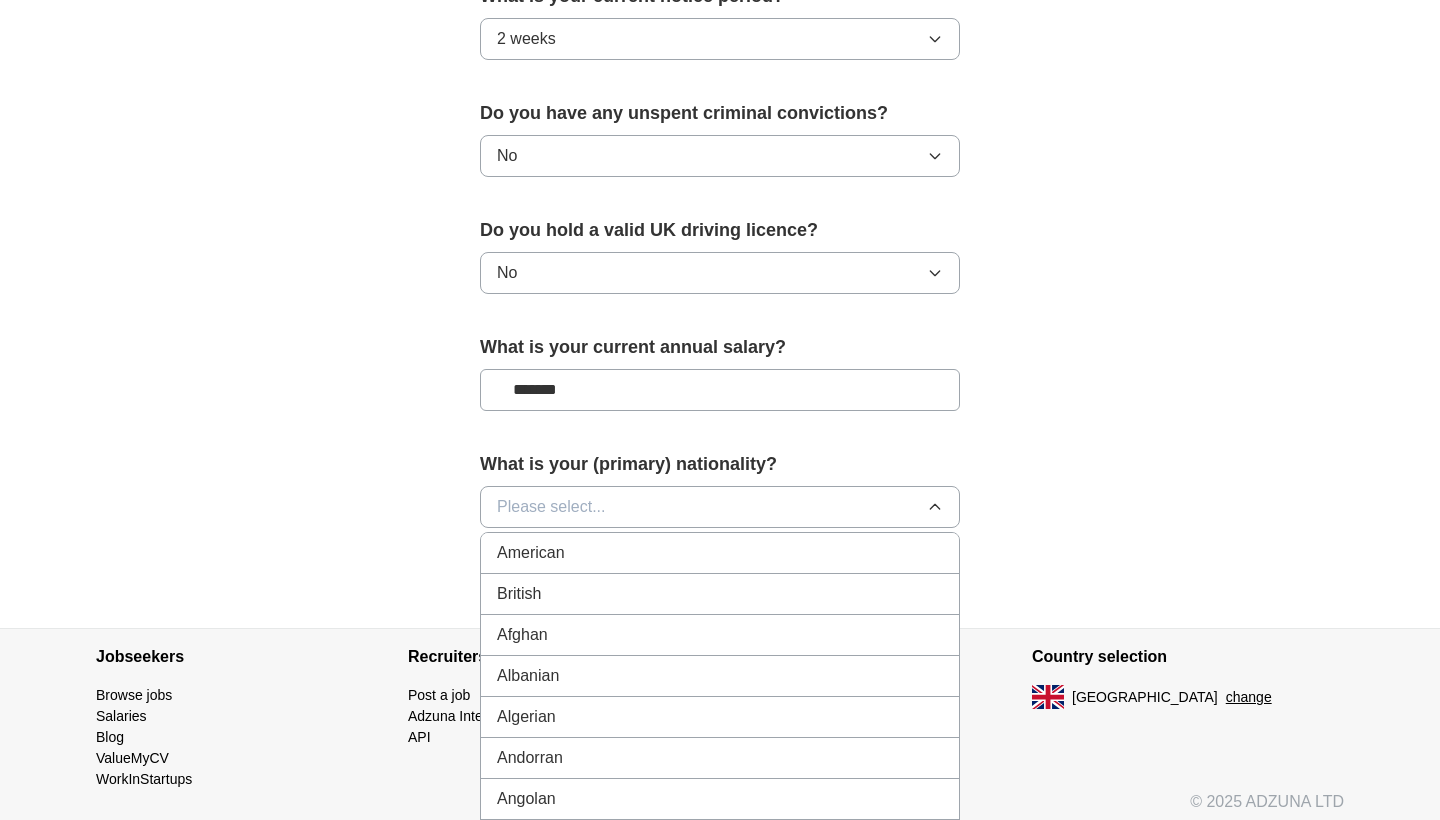click on "Please select..." at bounding box center (720, 507) 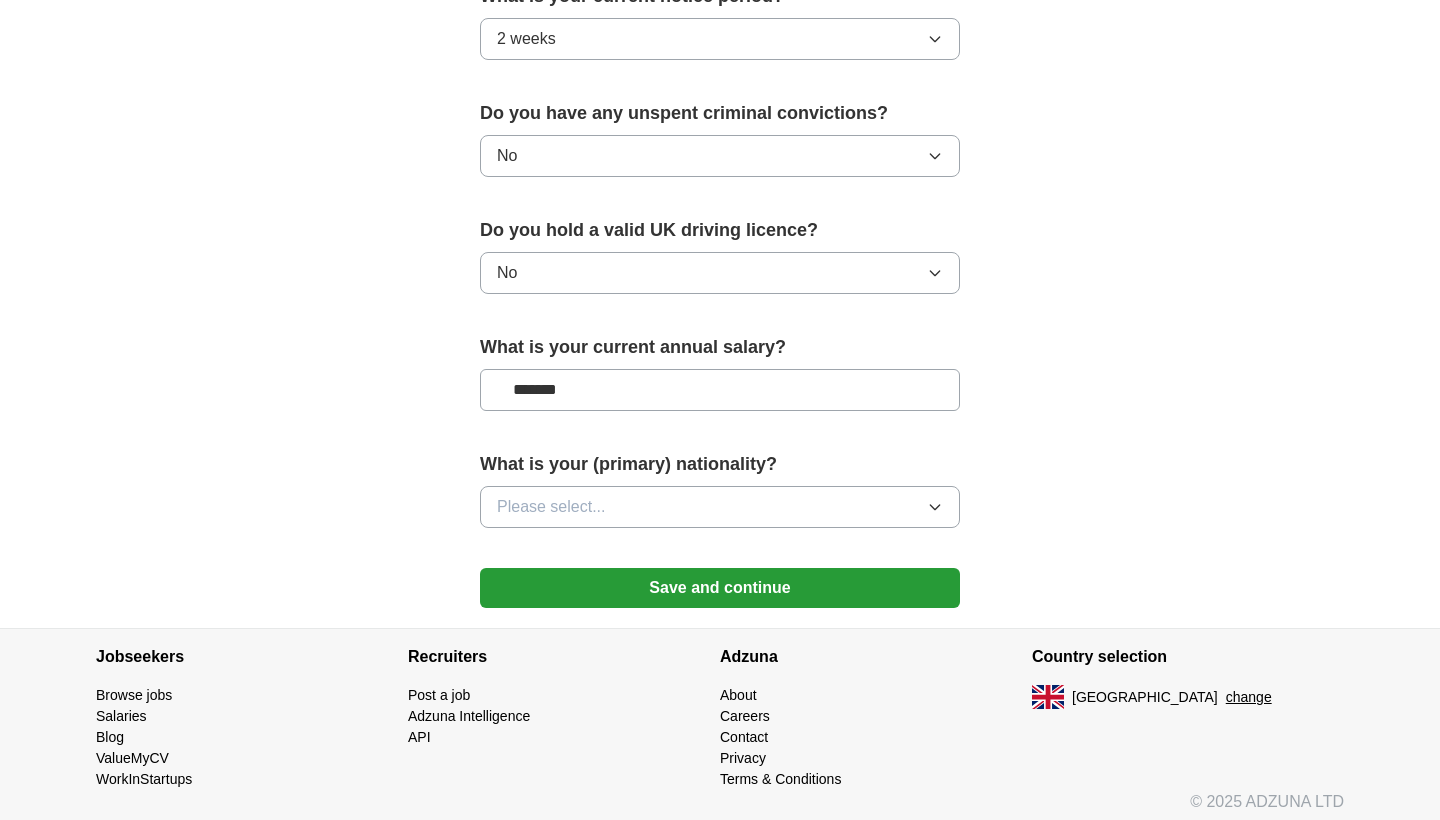 click on "Please select..." at bounding box center [720, 507] 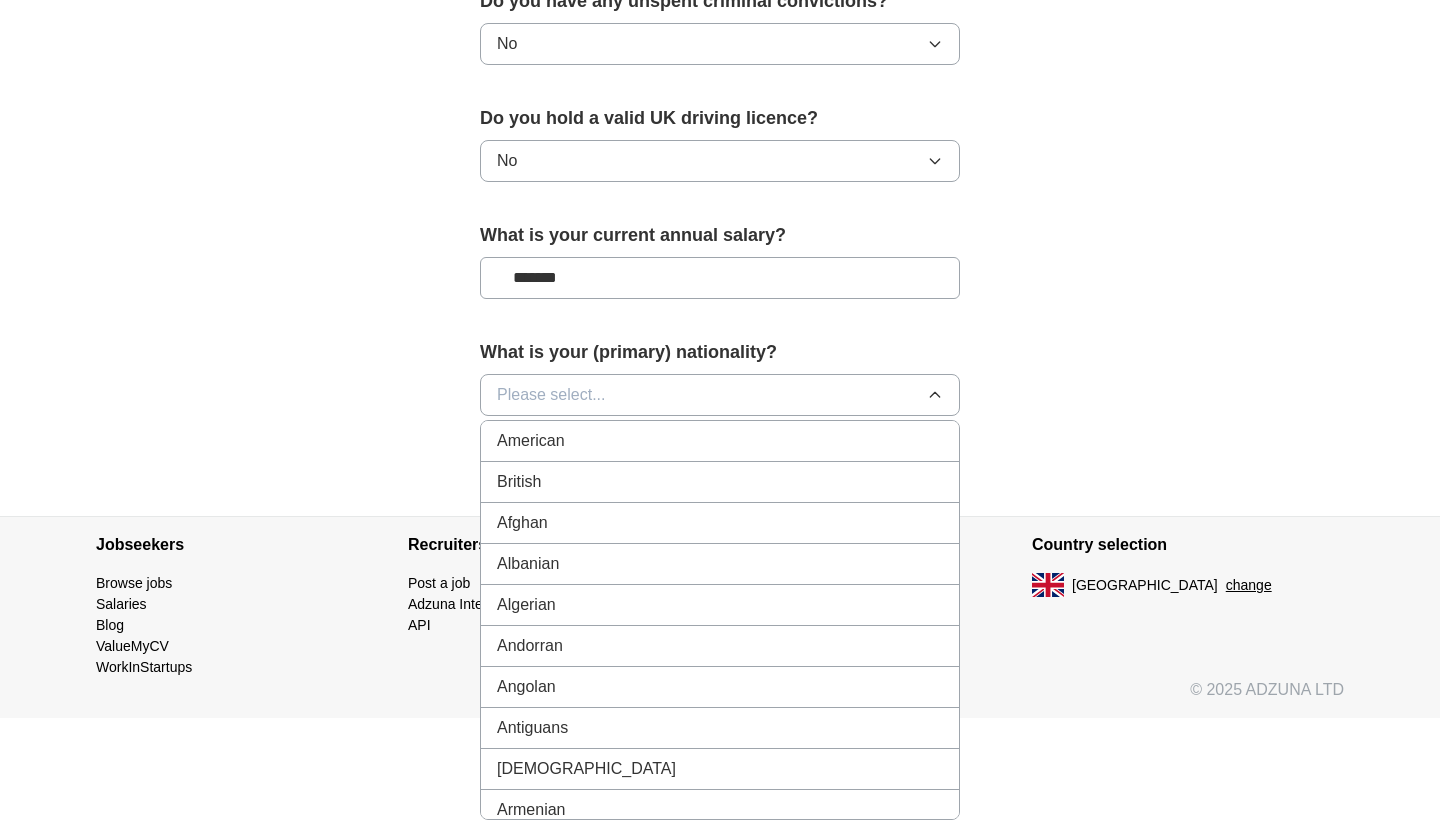 scroll, scrollTop: 1337, scrollLeft: 0, axis: vertical 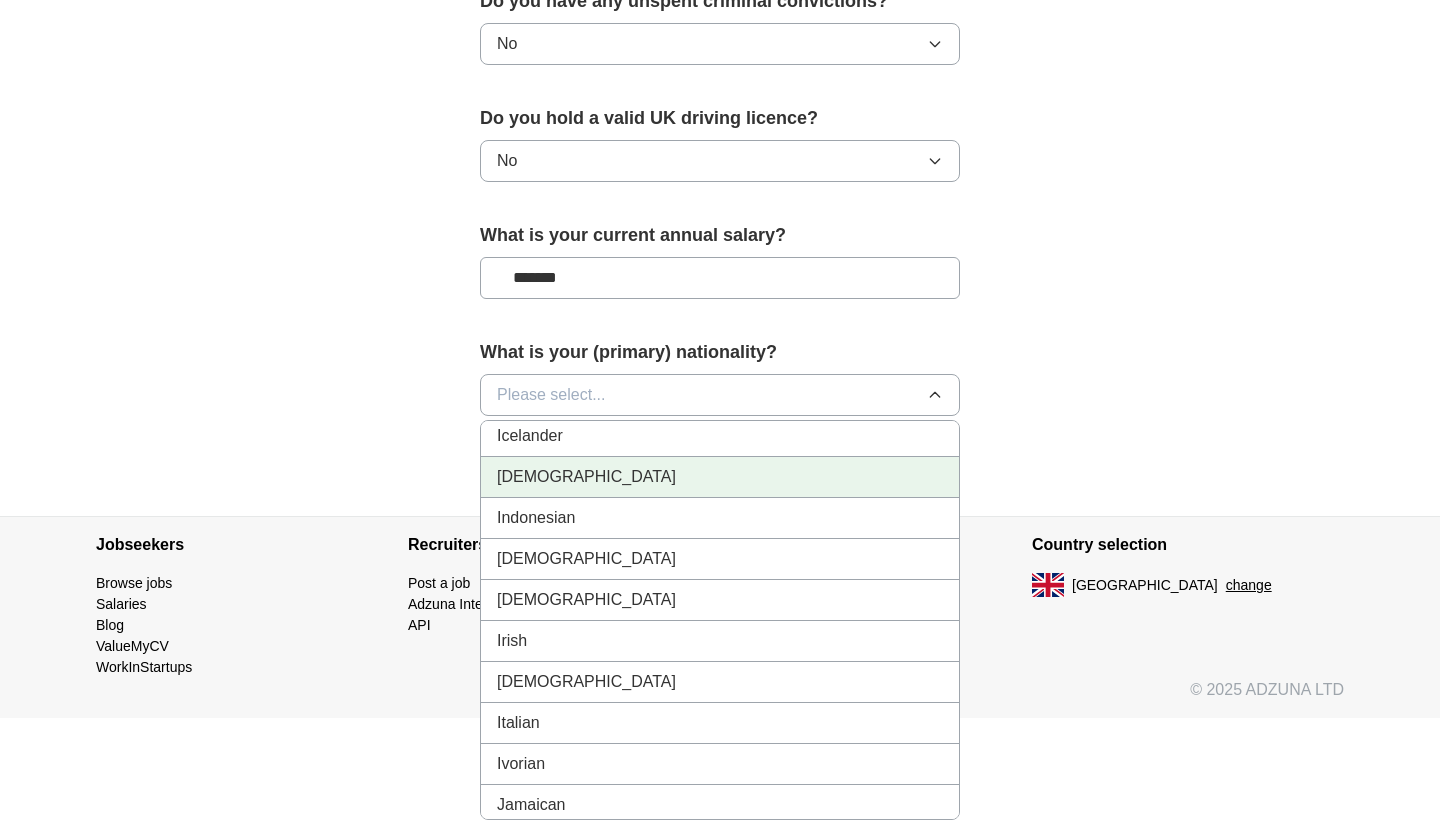 click on "[DEMOGRAPHIC_DATA]" at bounding box center (720, 477) 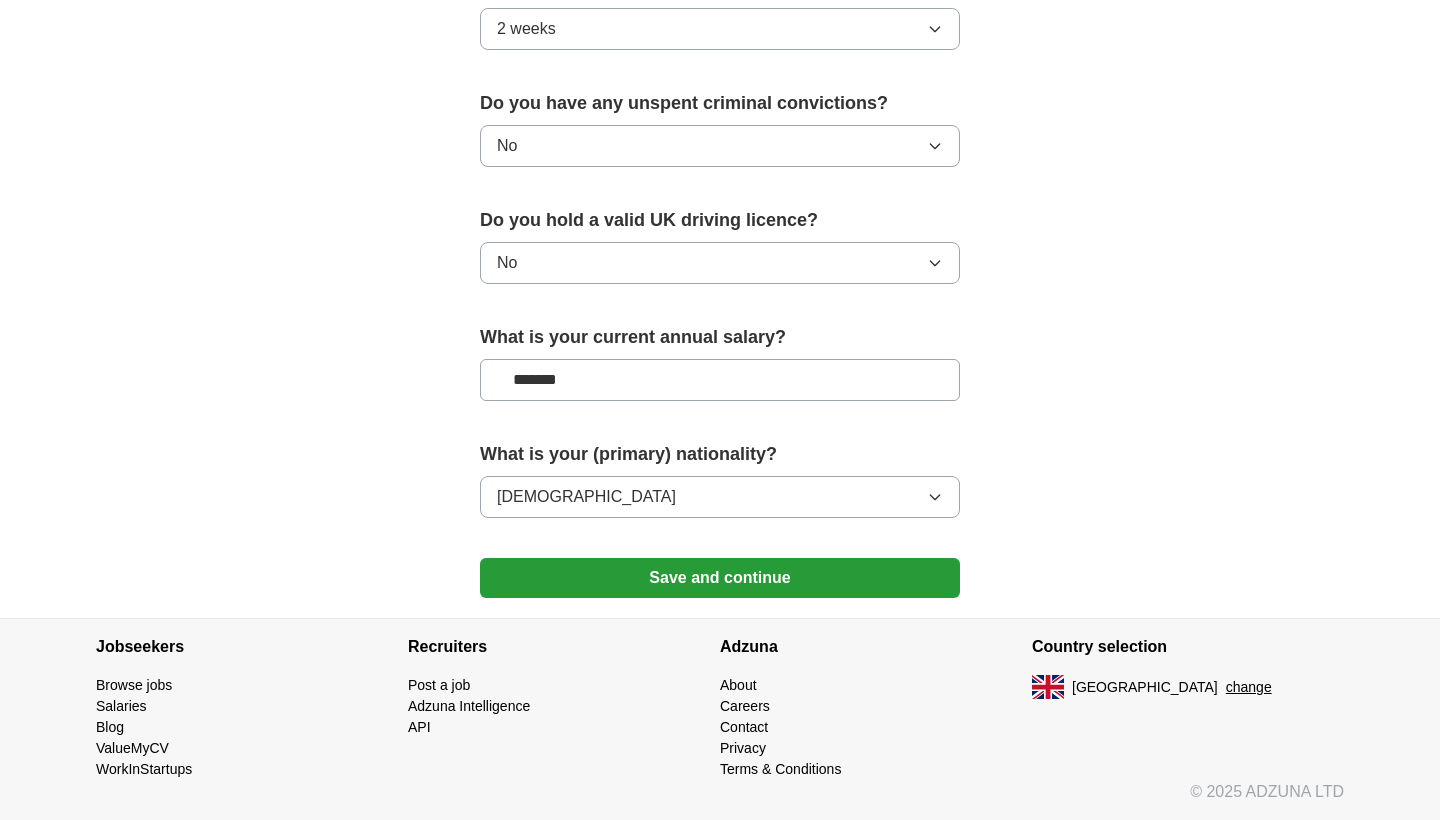 scroll, scrollTop: 1235, scrollLeft: 0, axis: vertical 